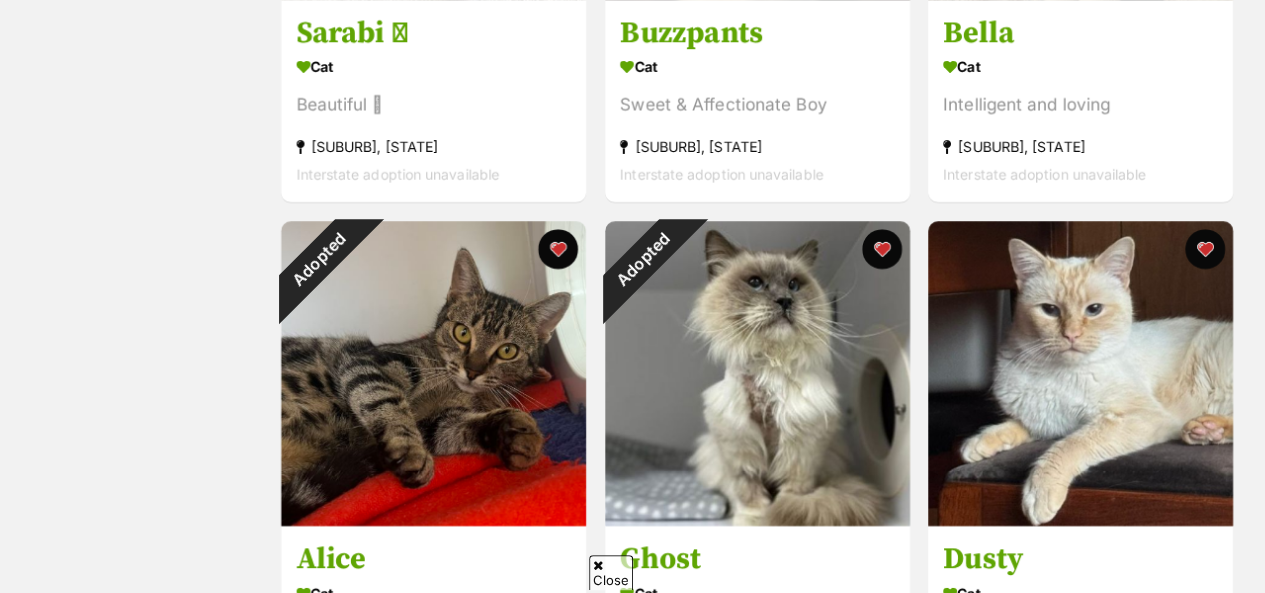 scroll, scrollTop: 720, scrollLeft: 0, axis: vertical 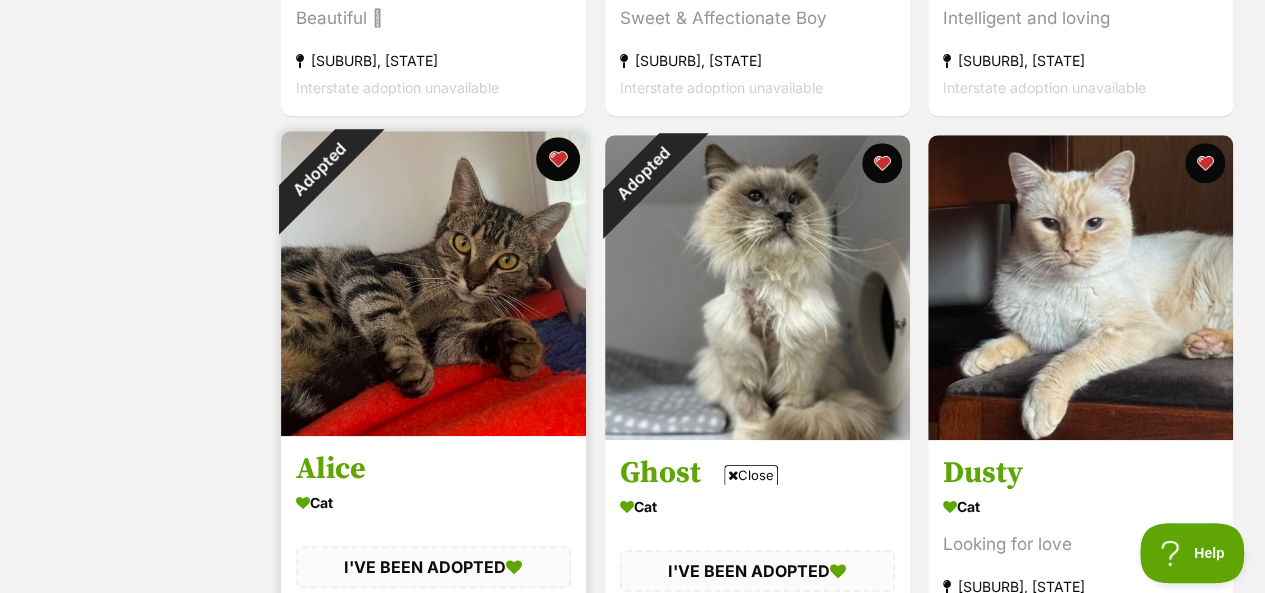 click at bounding box center (558, 159) 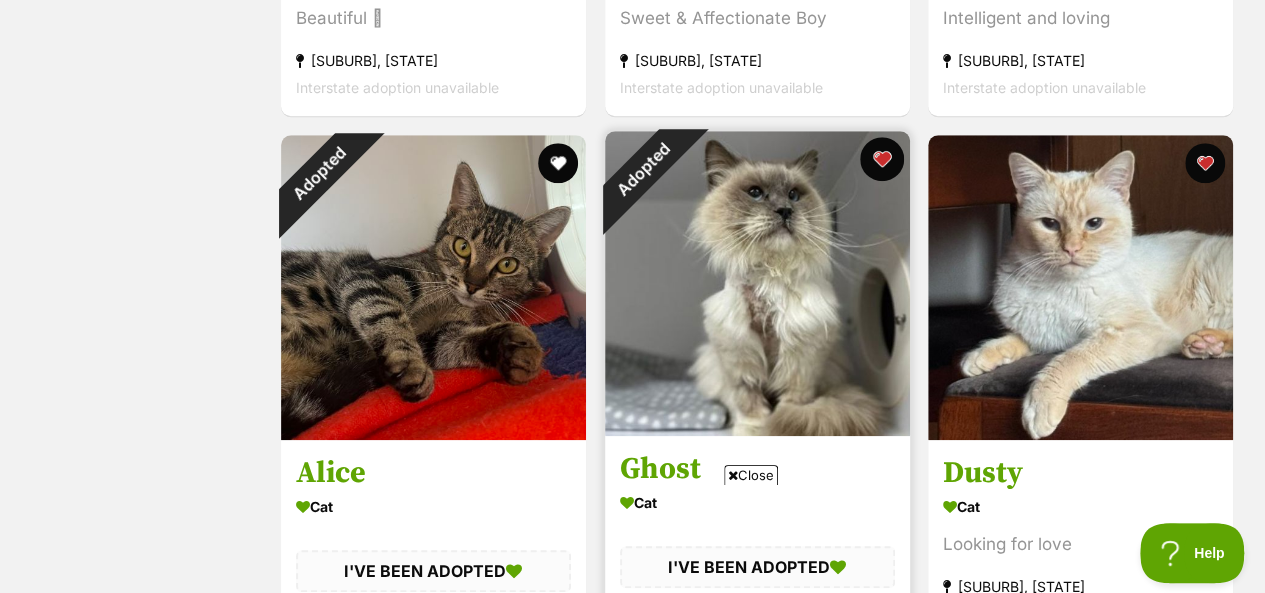 click at bounding box center (881, 159) 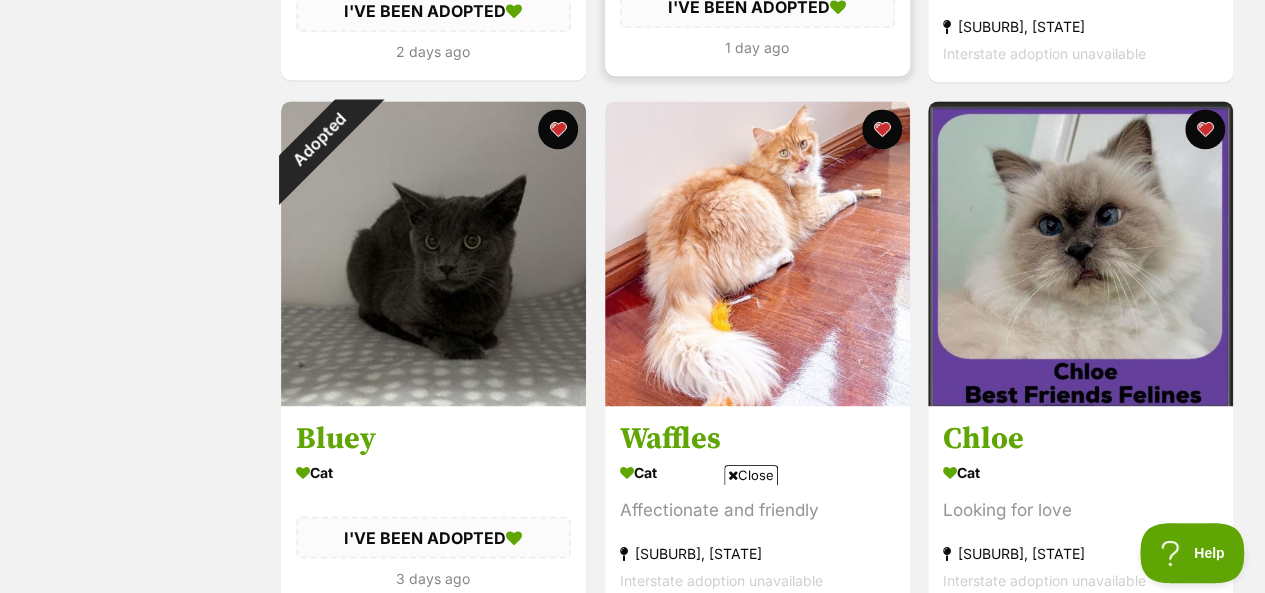scroll, scrollTop: 1400, scrollLeft: 0, axis: vertical 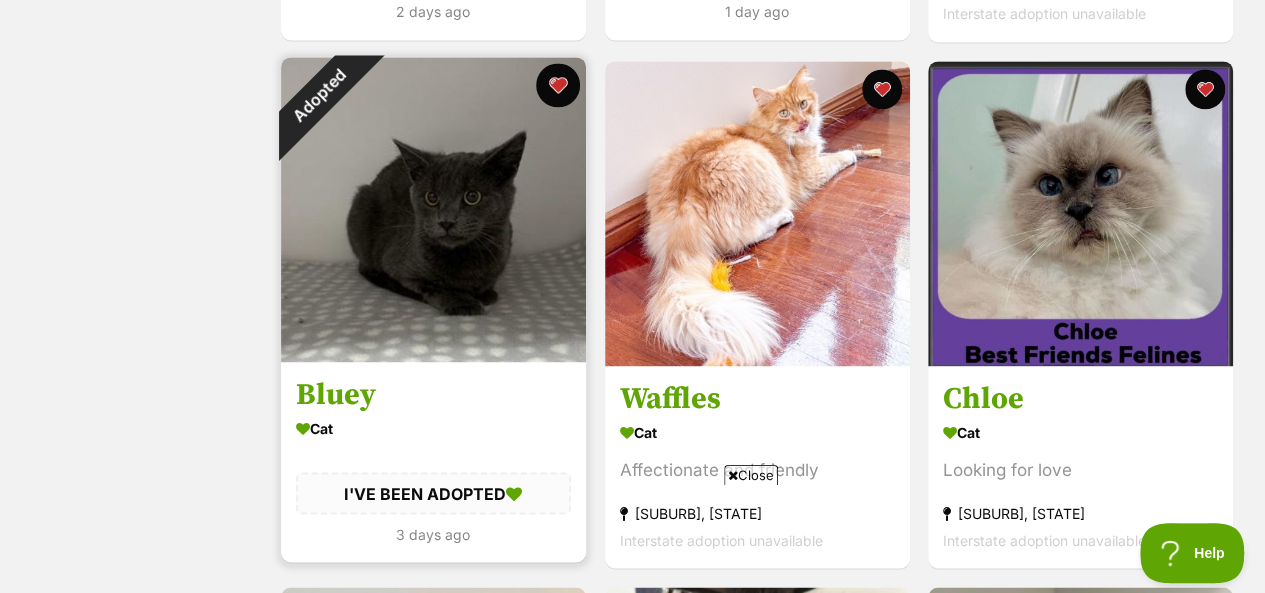 click at bounding box center [558, 85] 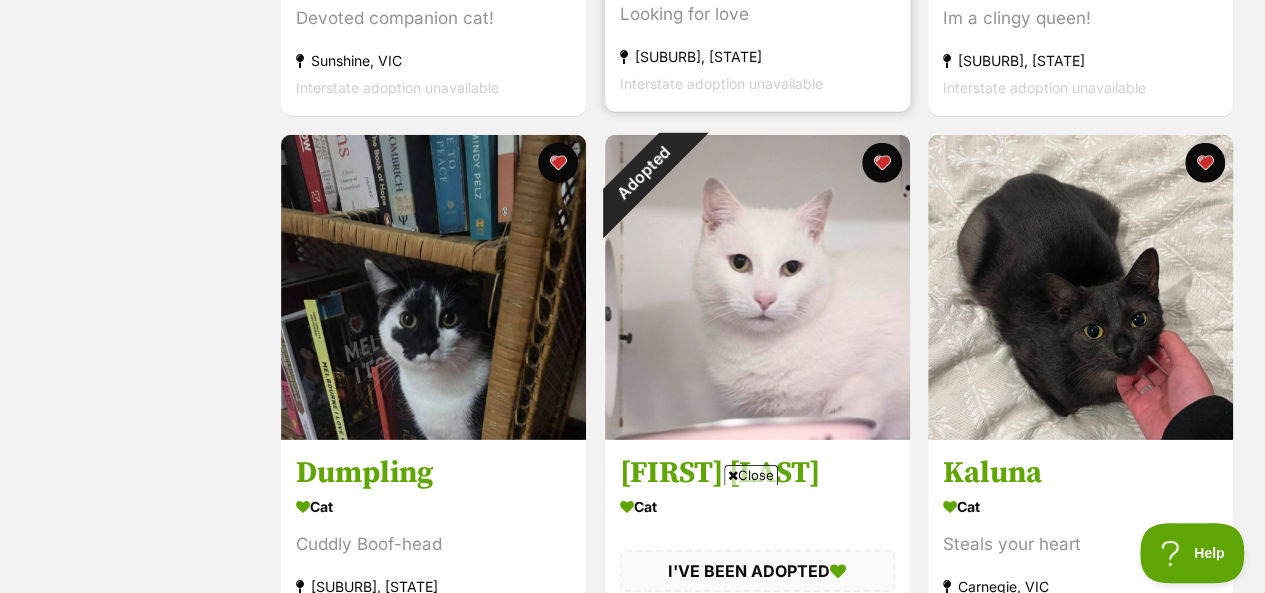 scroll, scrollTop: 2920, scrollLeft: 0, axis: vertical 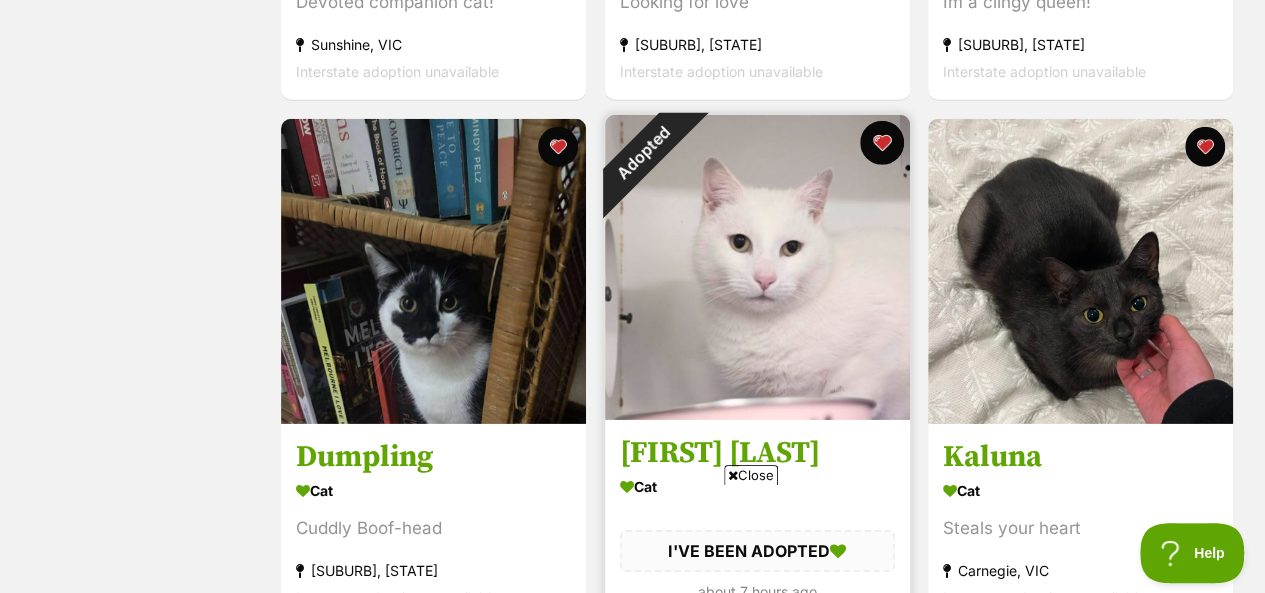 click at bounding box center [881, 143] 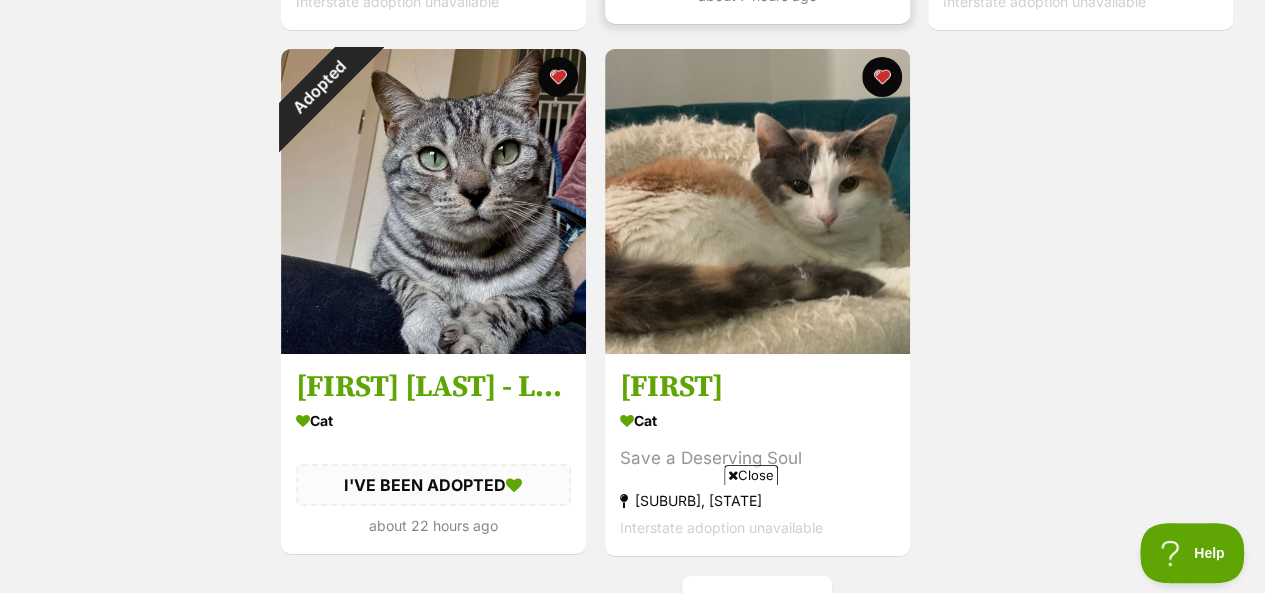 scroll, scrollTop: 3520, scrollLeft: 0, axis: vertical 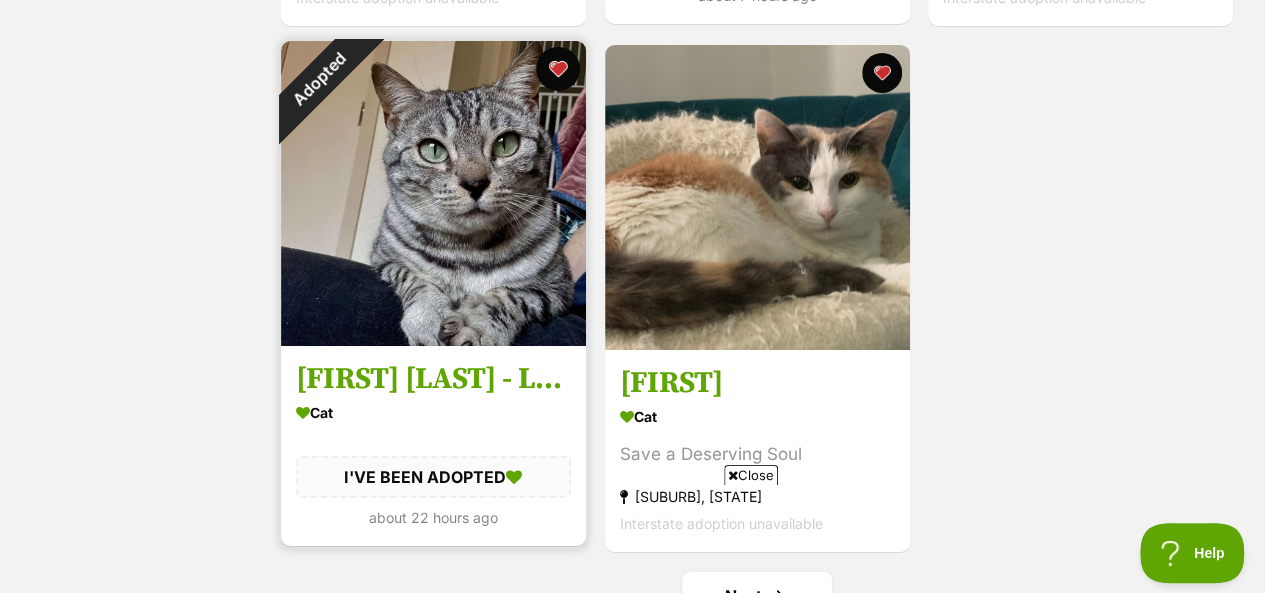 click at bounding box center (558, 69) 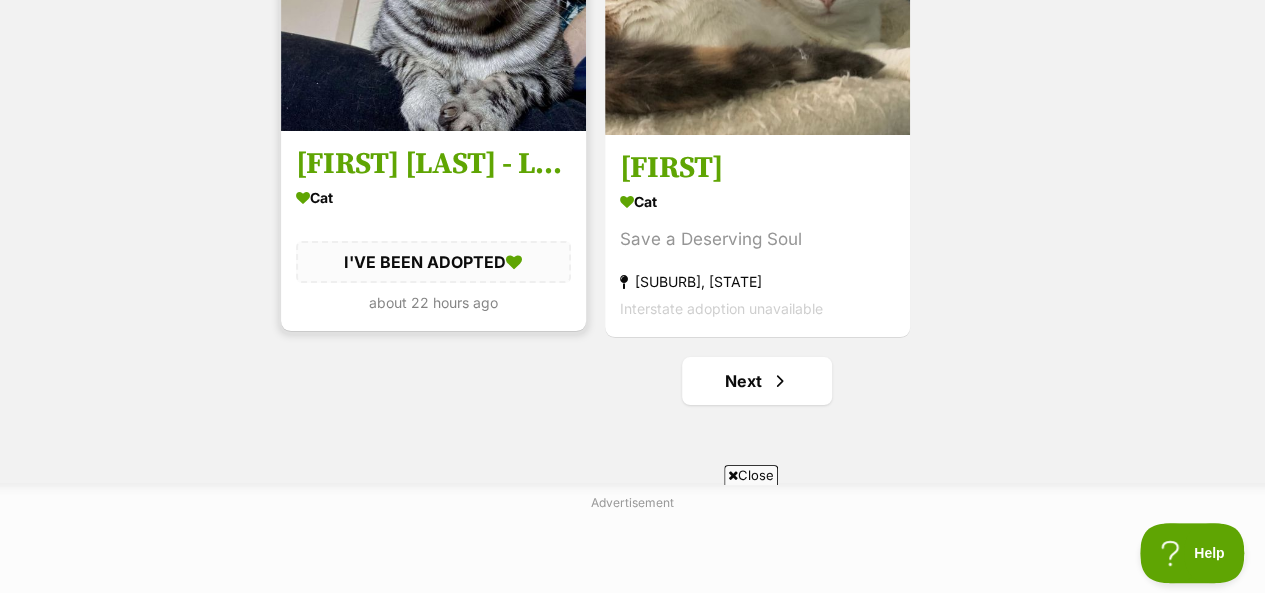scroll, scrollTop: 4000, scrollLeft: 0, axis: vertical 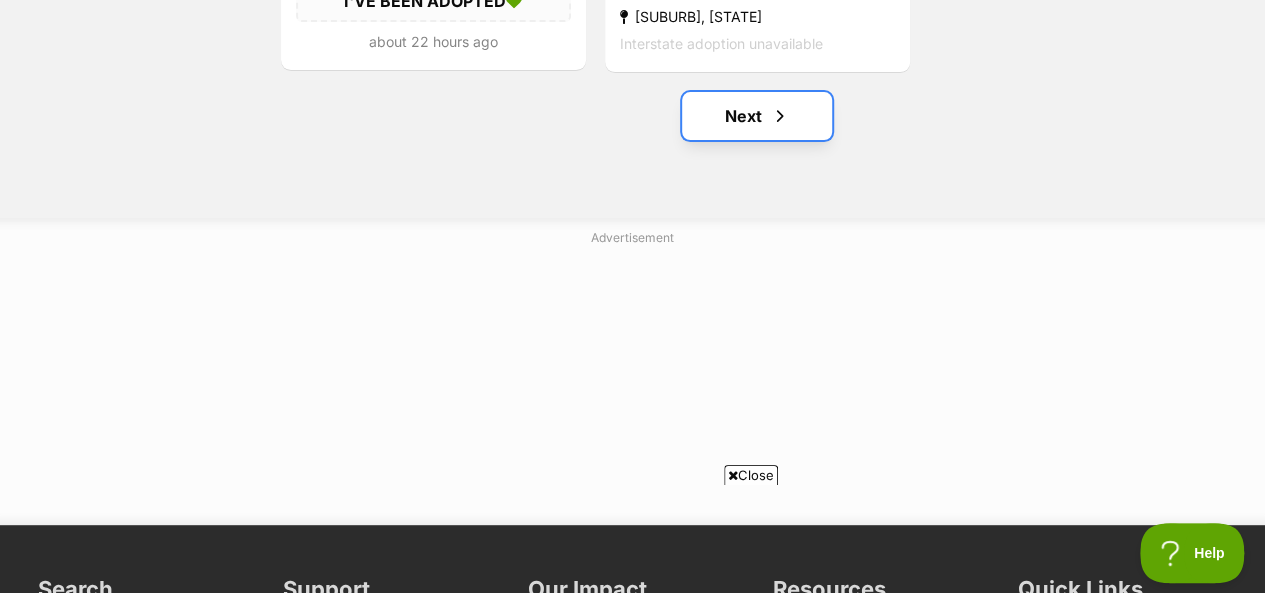 click on "Next" at bounding box center (757, 116) 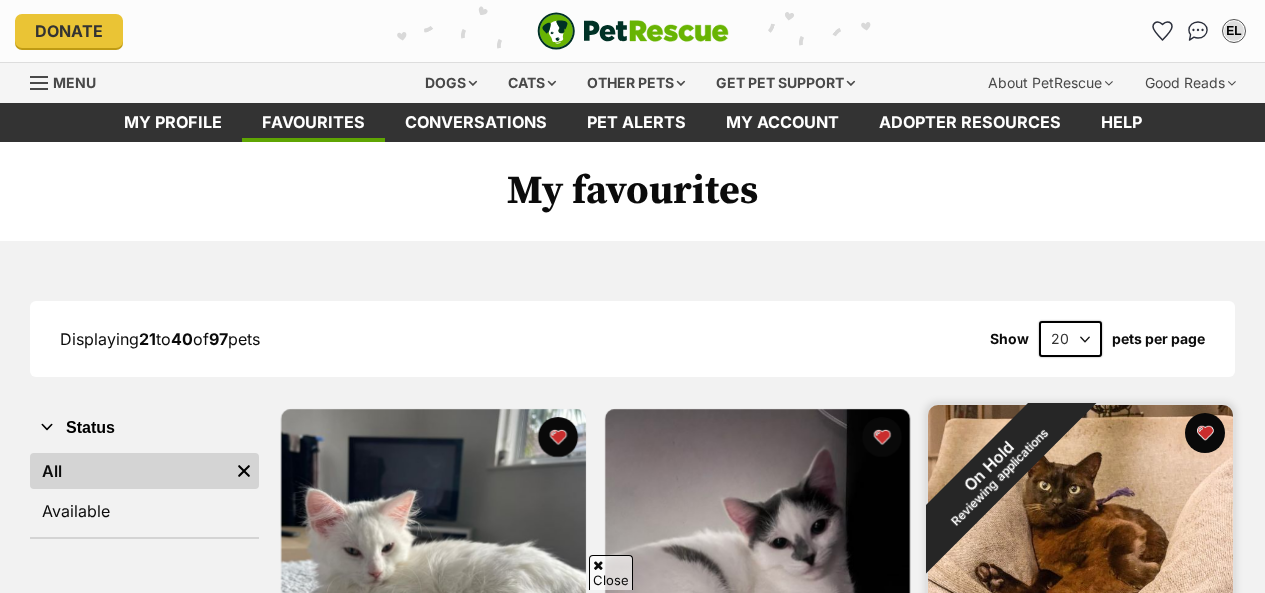 scroll, scrollTop: 320, scrollLeft: 0, axis: vertical 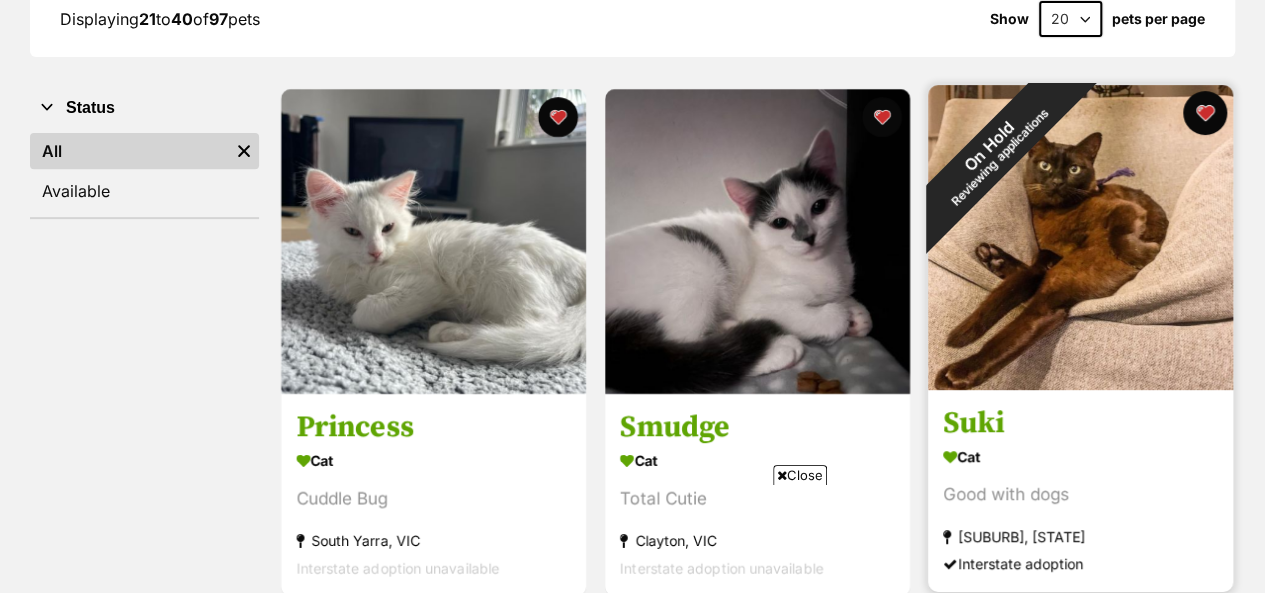 click at bounding box center (1205, 113) 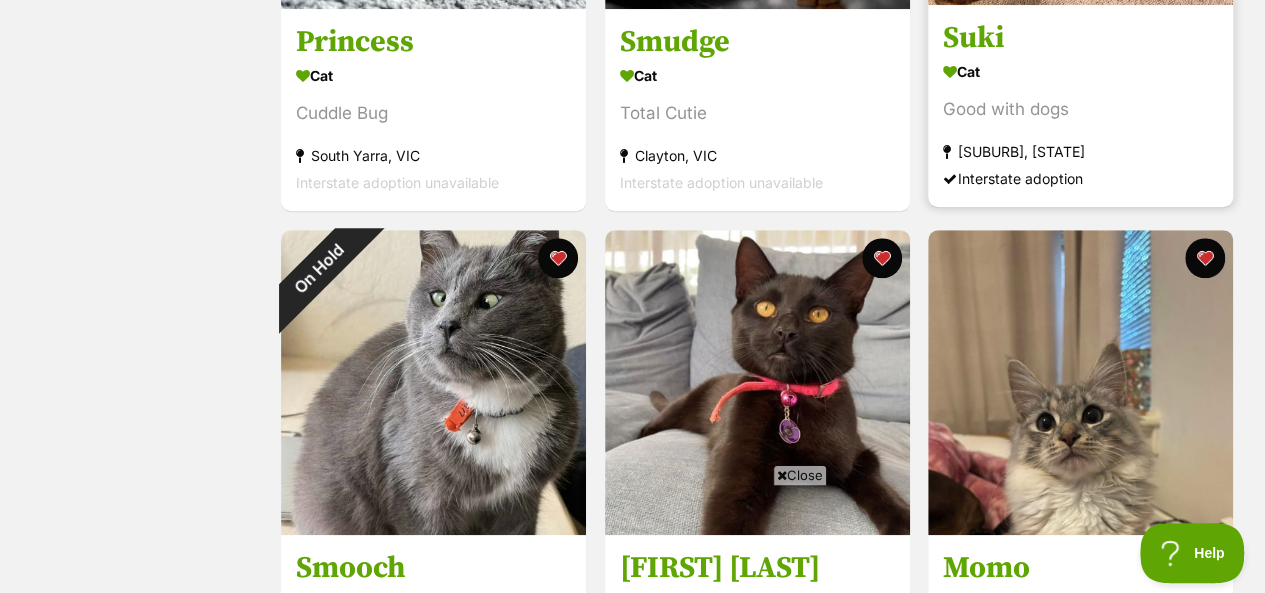 scroll, scrollTop: 960, scrollLeft: 0, axis: vertical 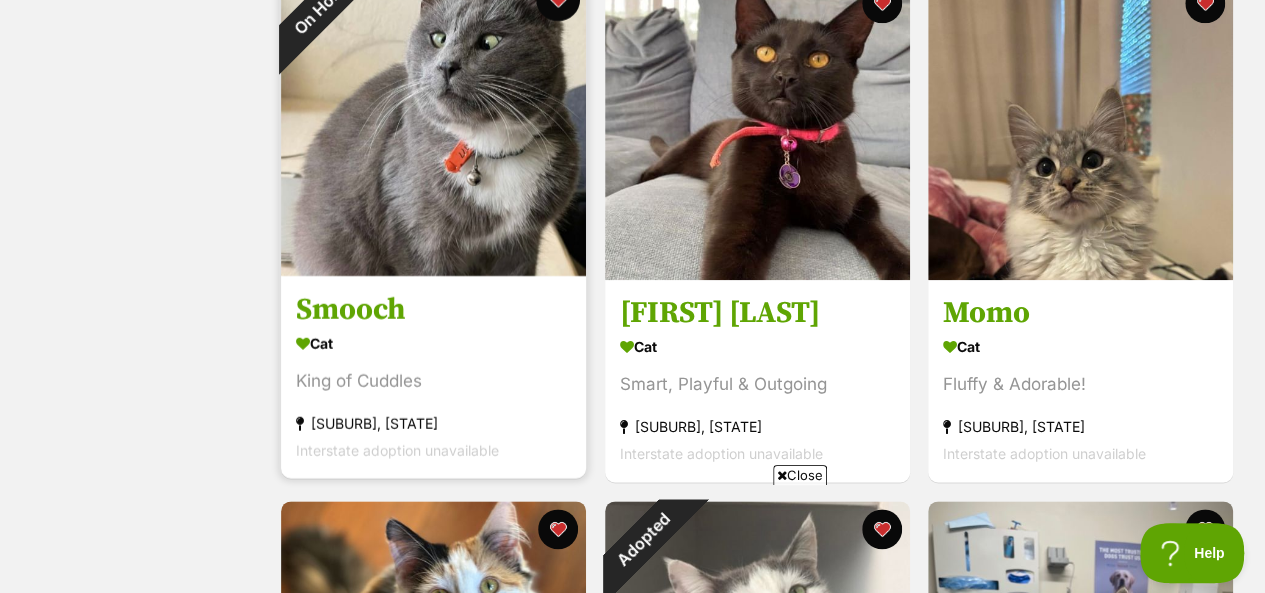 click at bounding box center [558, -1] 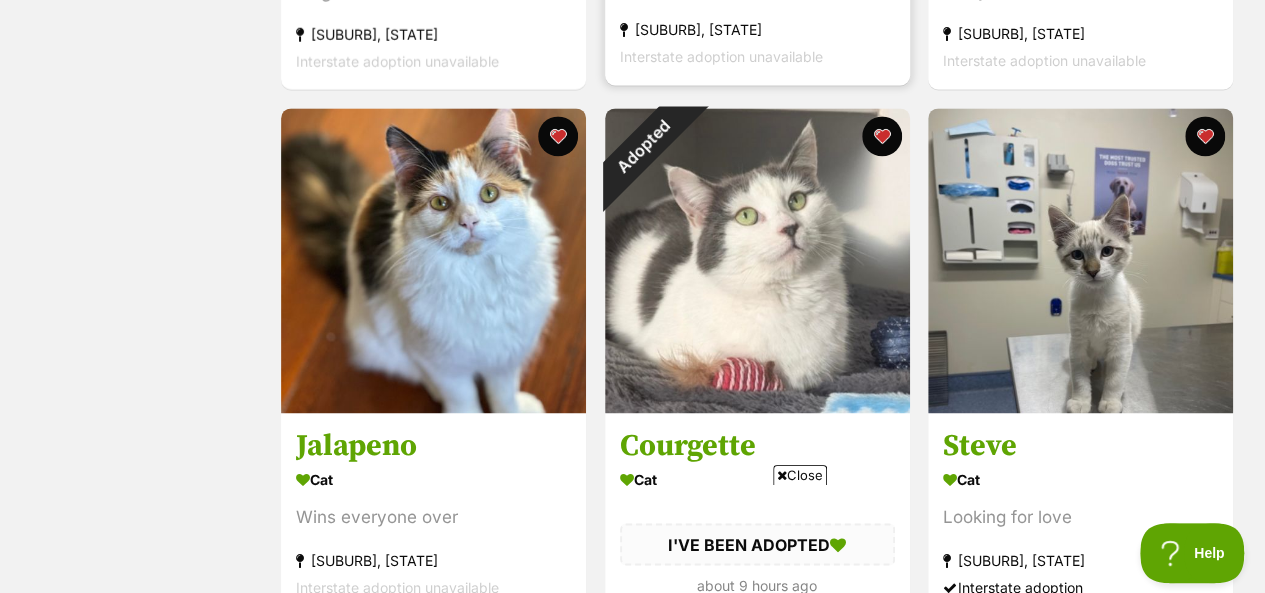 scroll, scrollTop: 1360, scrollLeft: 0, axis: vertical 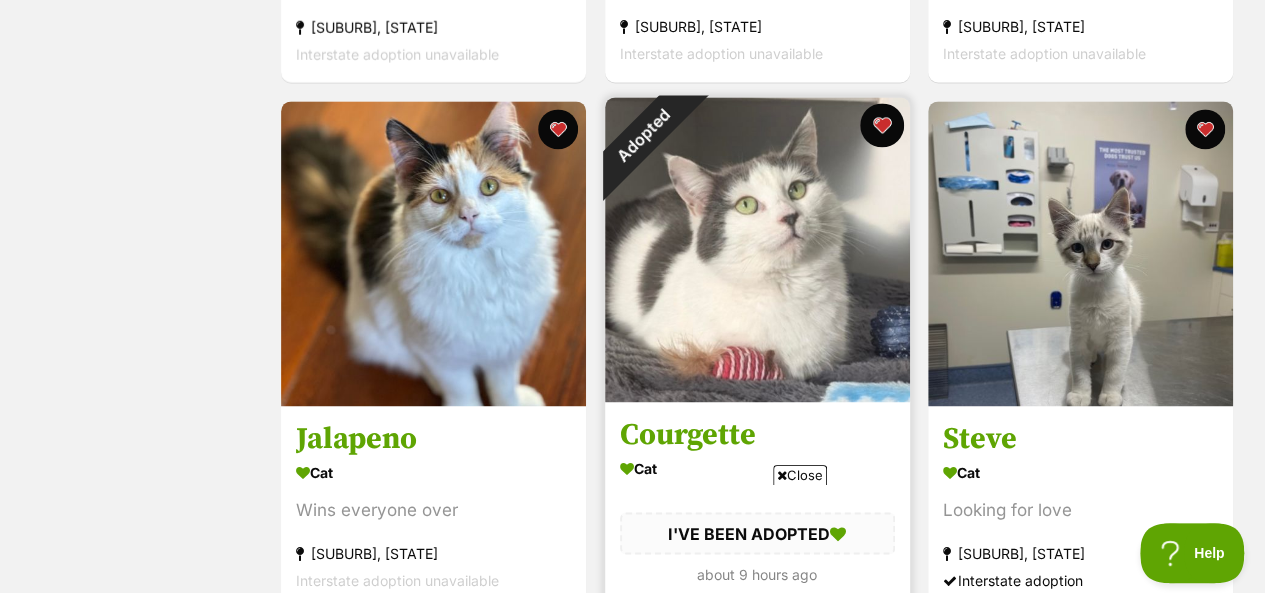 click at bounding box center (881, 125) 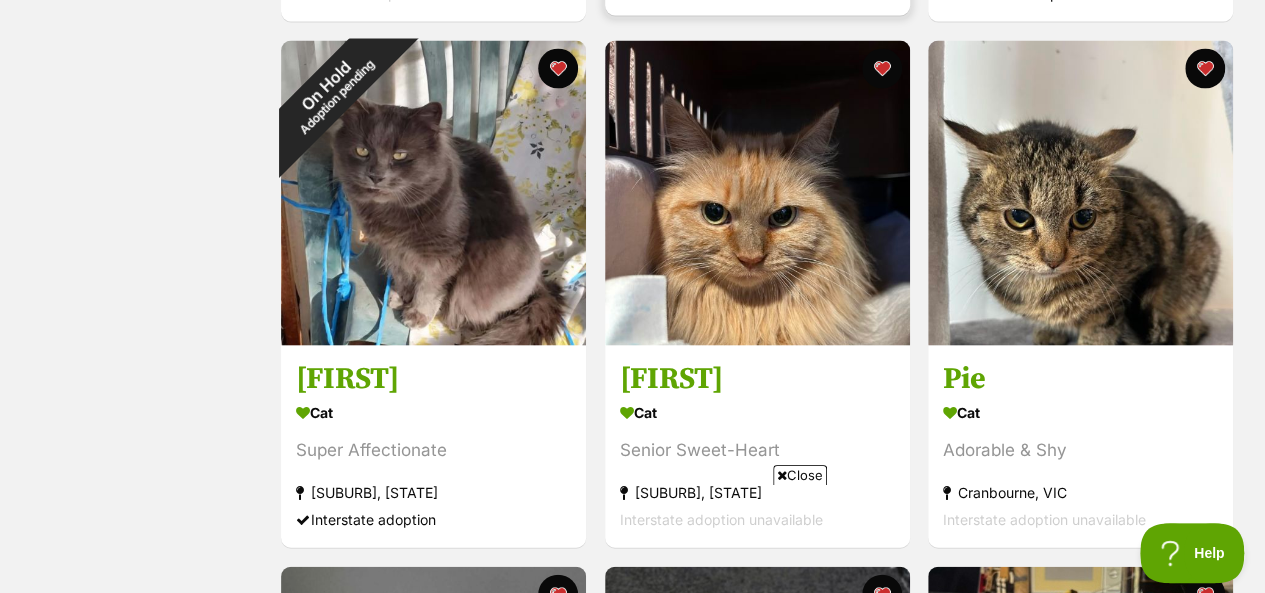 scroll, scrollTop: 1960, scrollLeft: 0, axis: vertical 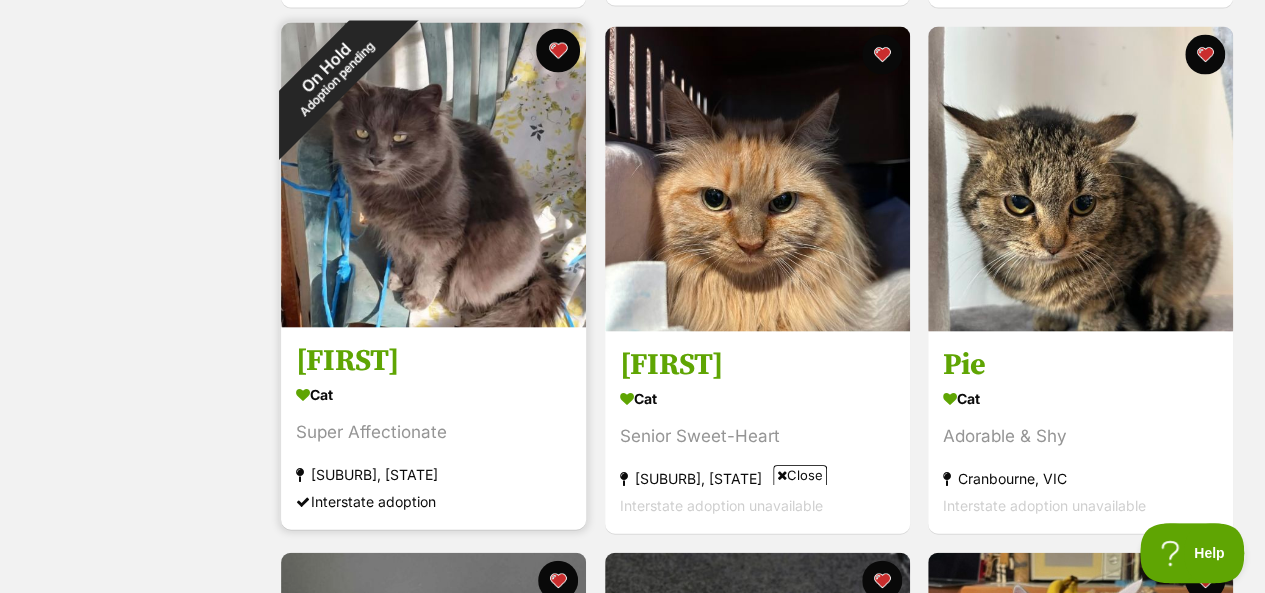 click at bounding box center [558, 51] 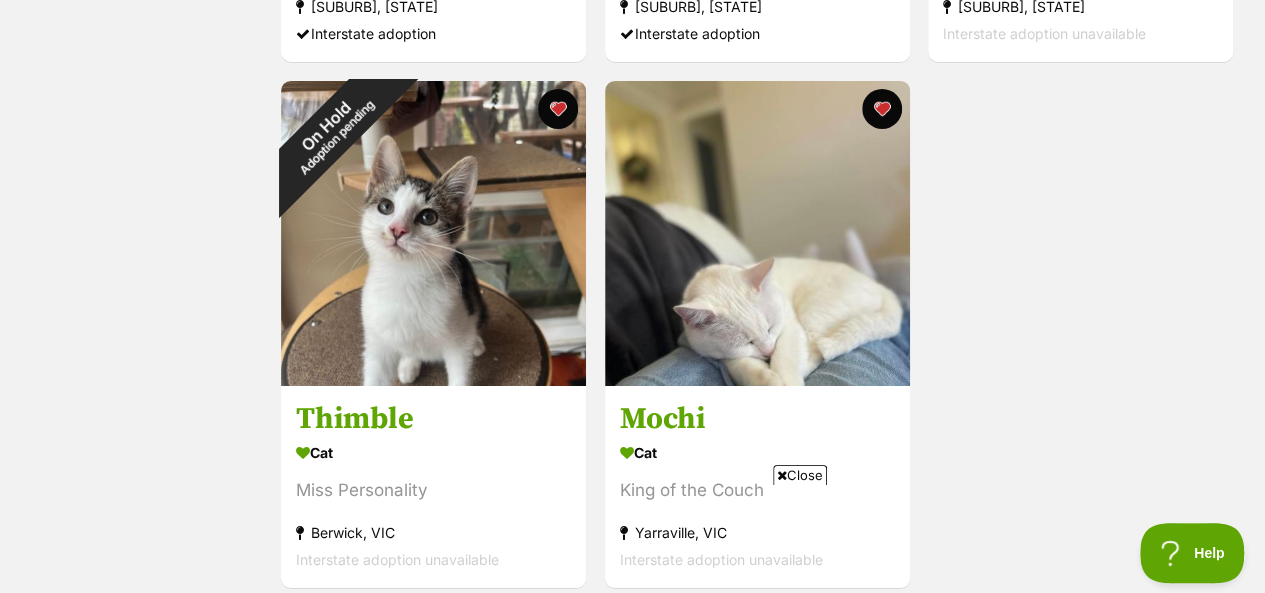 scroll, scrollTop: 3560, scrollLeft: 0, axis: vertical 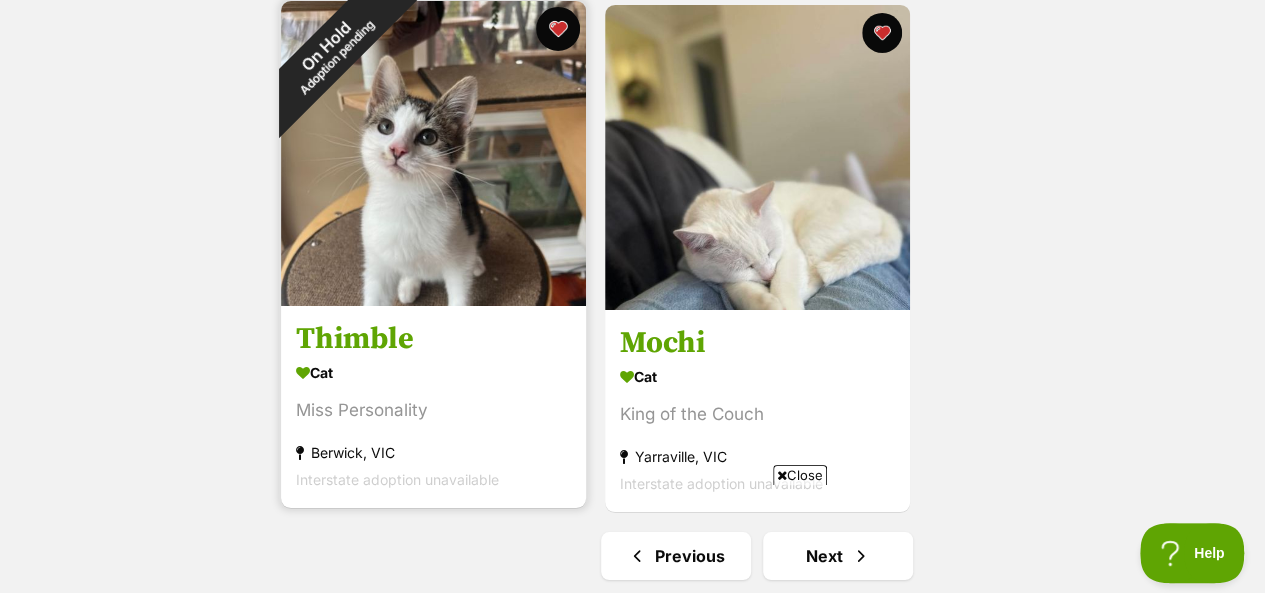 click at bounding box center (558, 29) 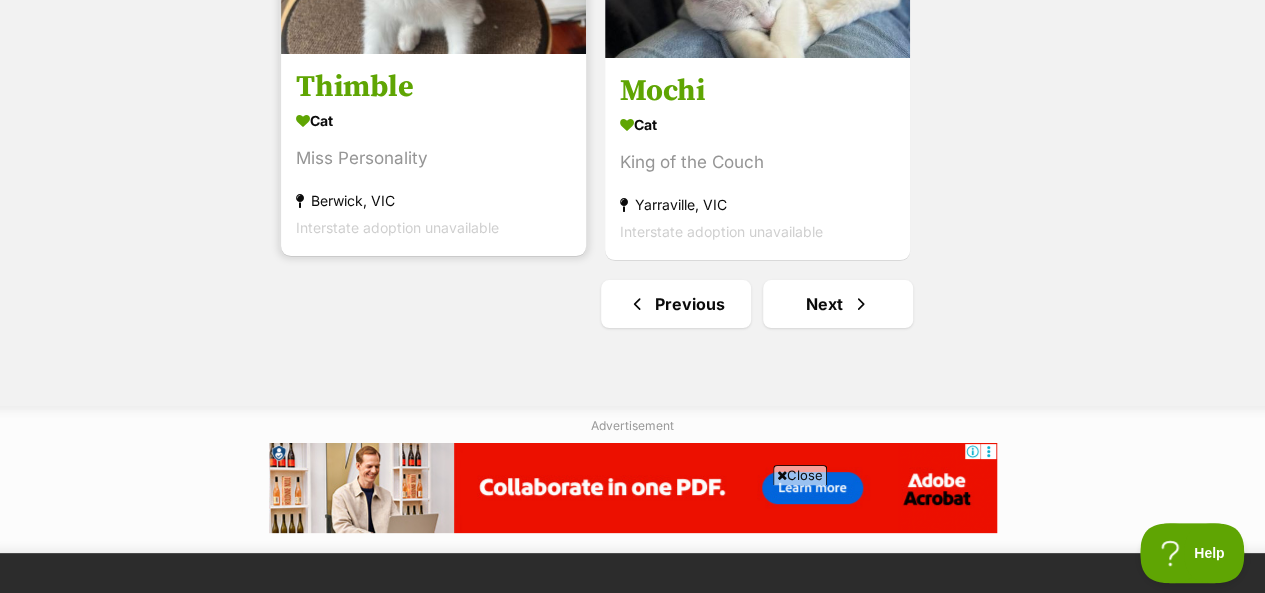 scroll, scrollTop: 4040, scrollLeft: 0, axis: vertical 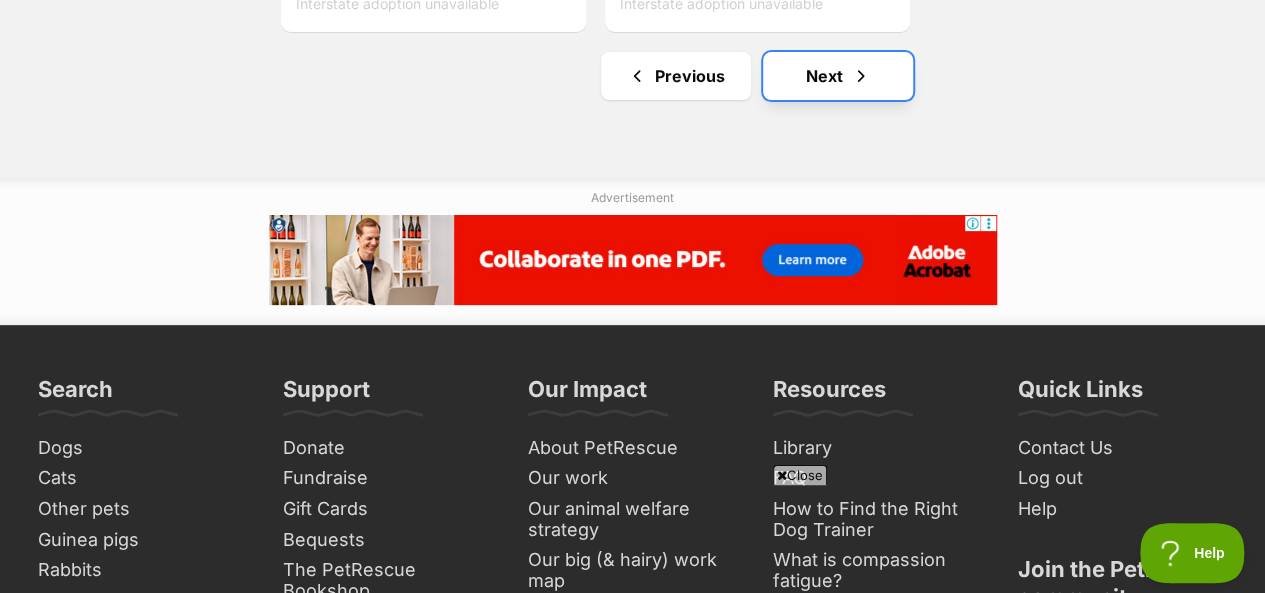 click on "Next" at bounding box center [838, 76] 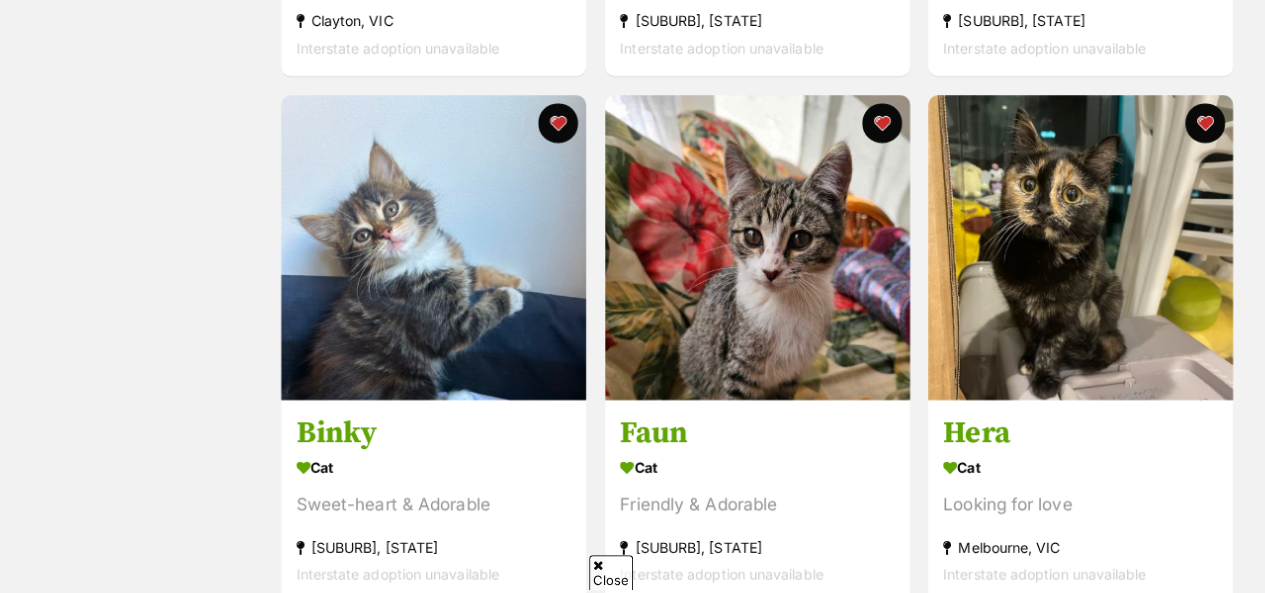 scroll, scrollTop: 840, scrollLeft: 0, axis: vertical 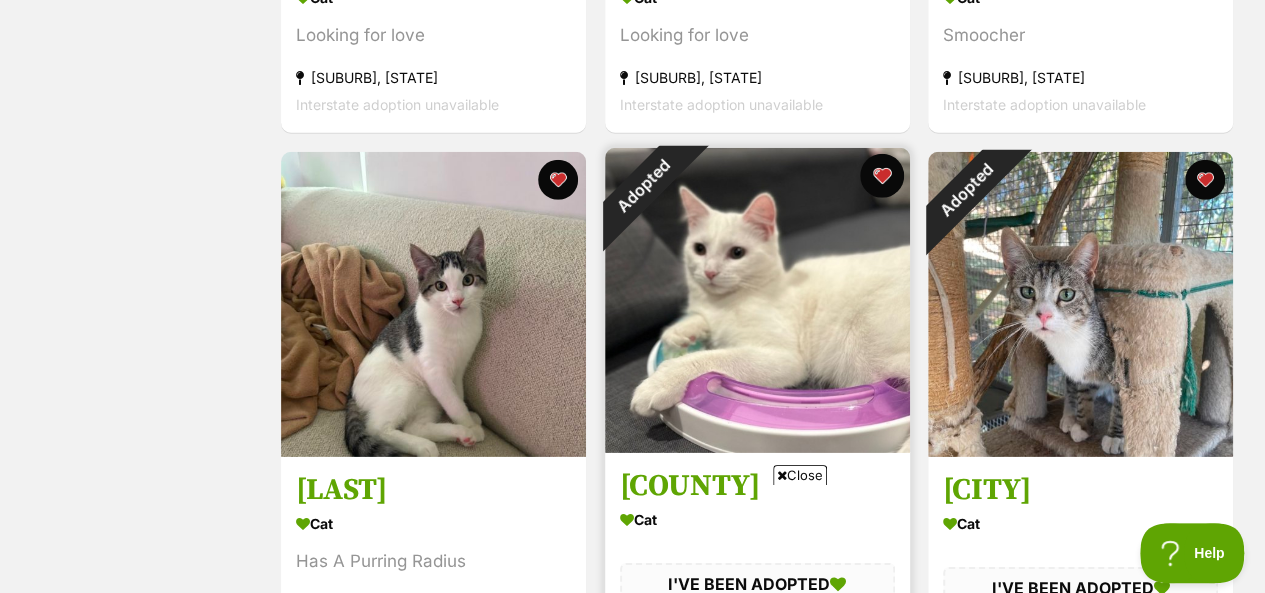 click at bounding box center (881, 176) 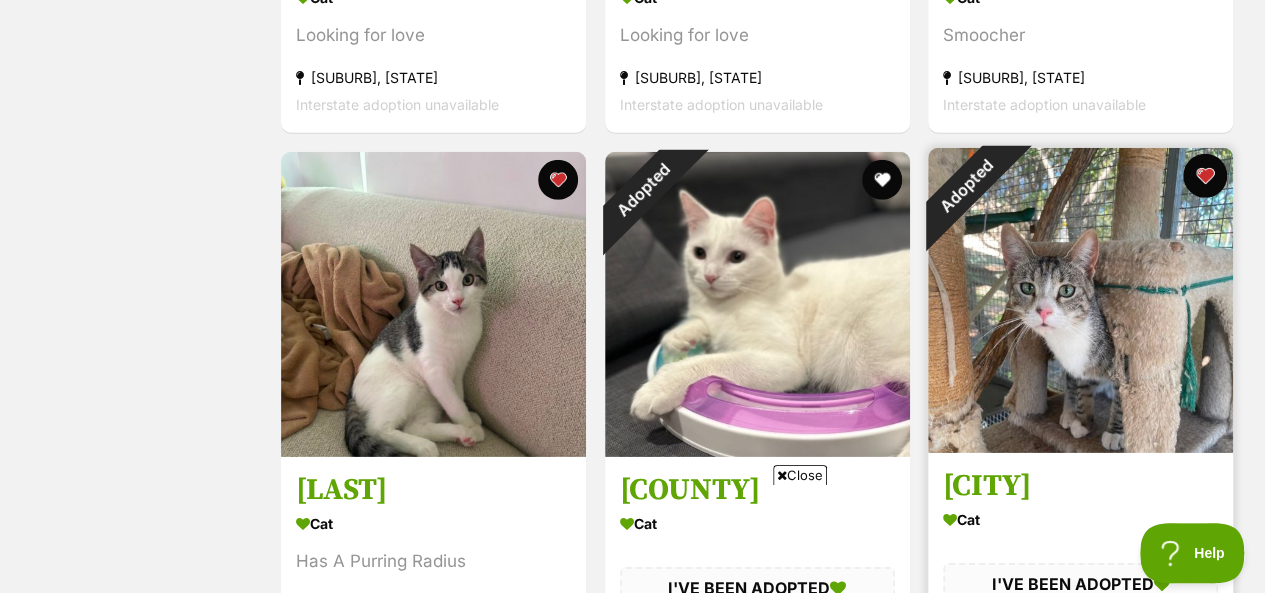 click at bounding box center [1205, 176] 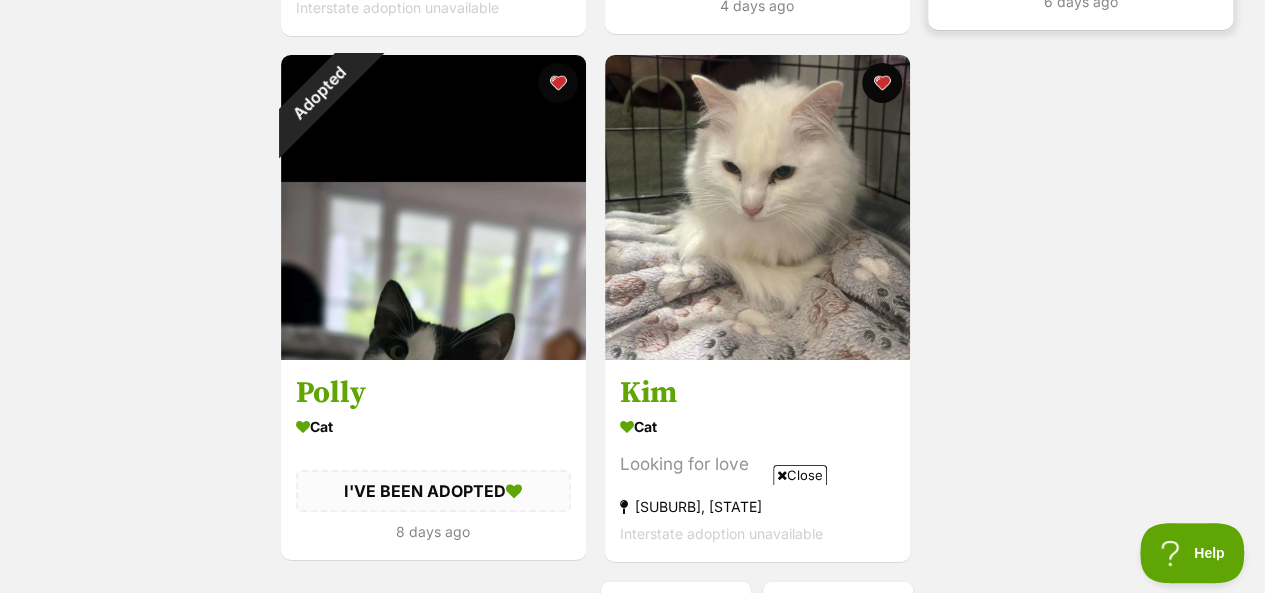 scroll, scrollTop: 3567, scrollLeft: 0, axis: vertical 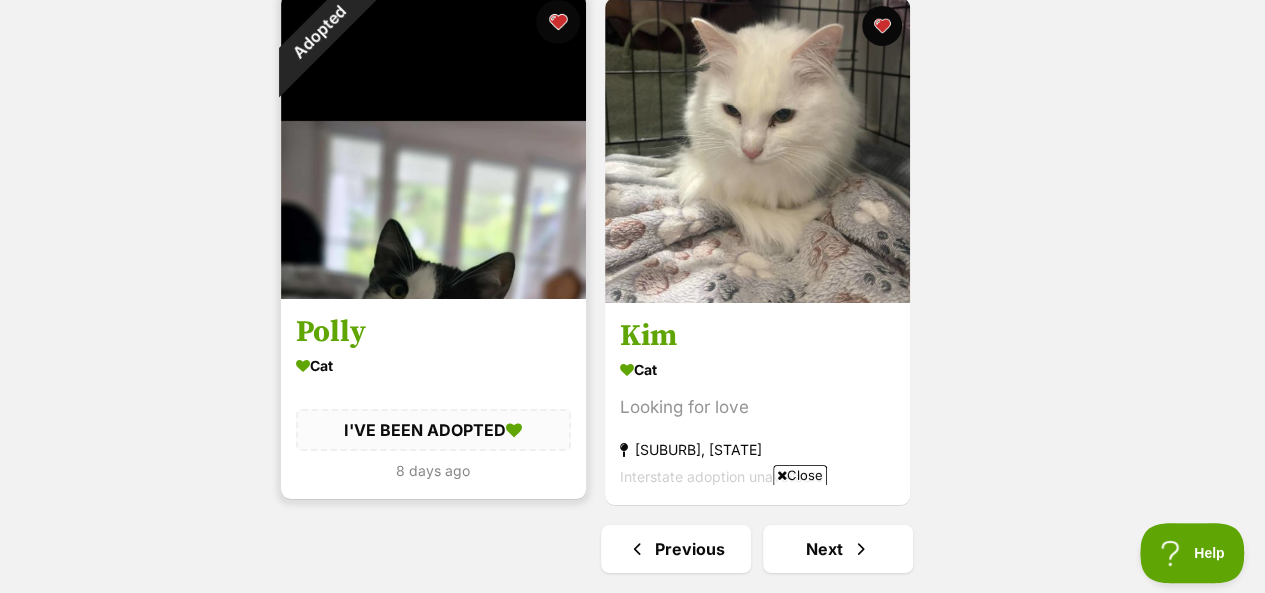 click at bounding box center [558, 22] 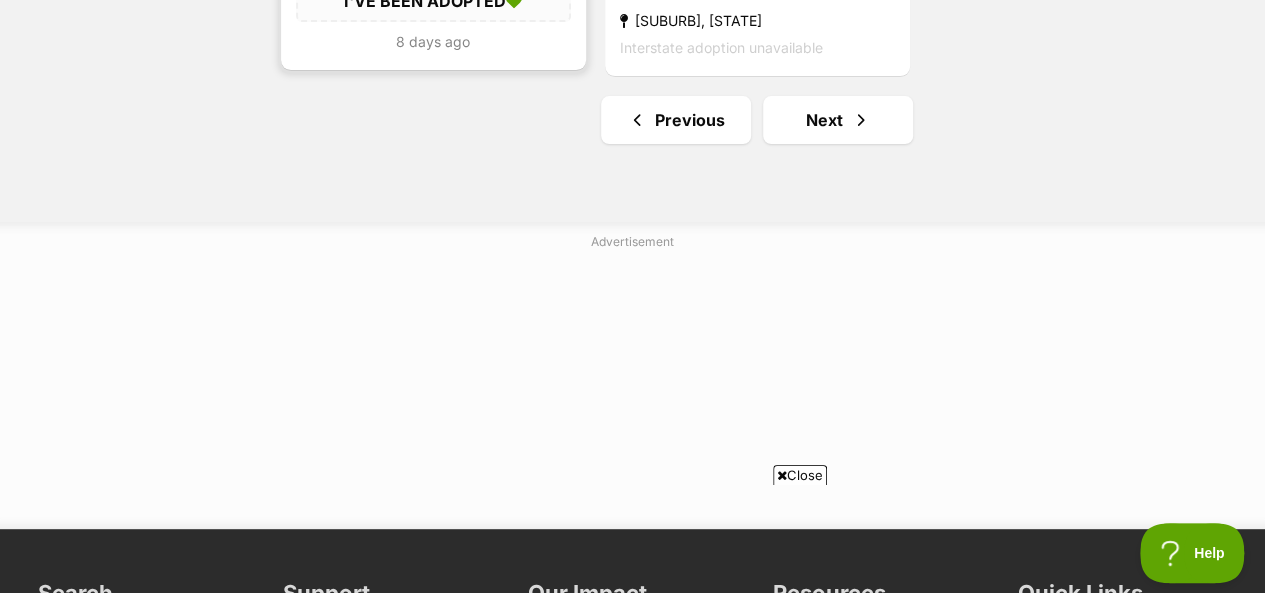 scroll, scrollTop: 4007, scrollLeft: 0, axis: vertical 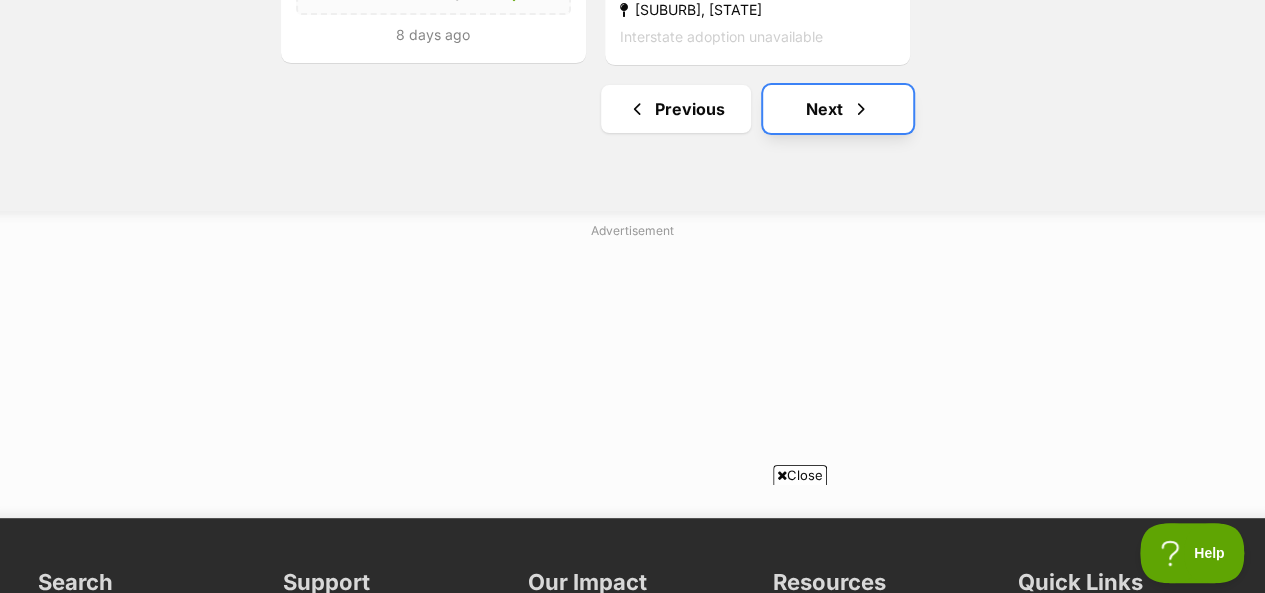 click on "Next" at bounding box center [838, 109] 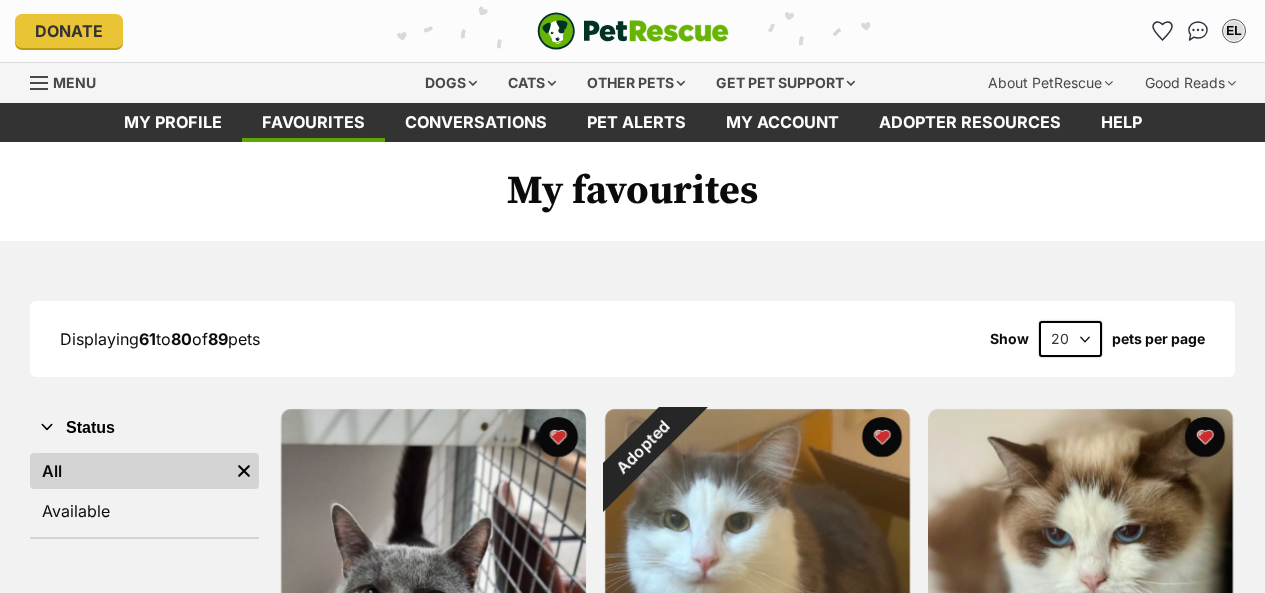 scroll, scrollTop: 0, scrollLeft: 0, axis: both 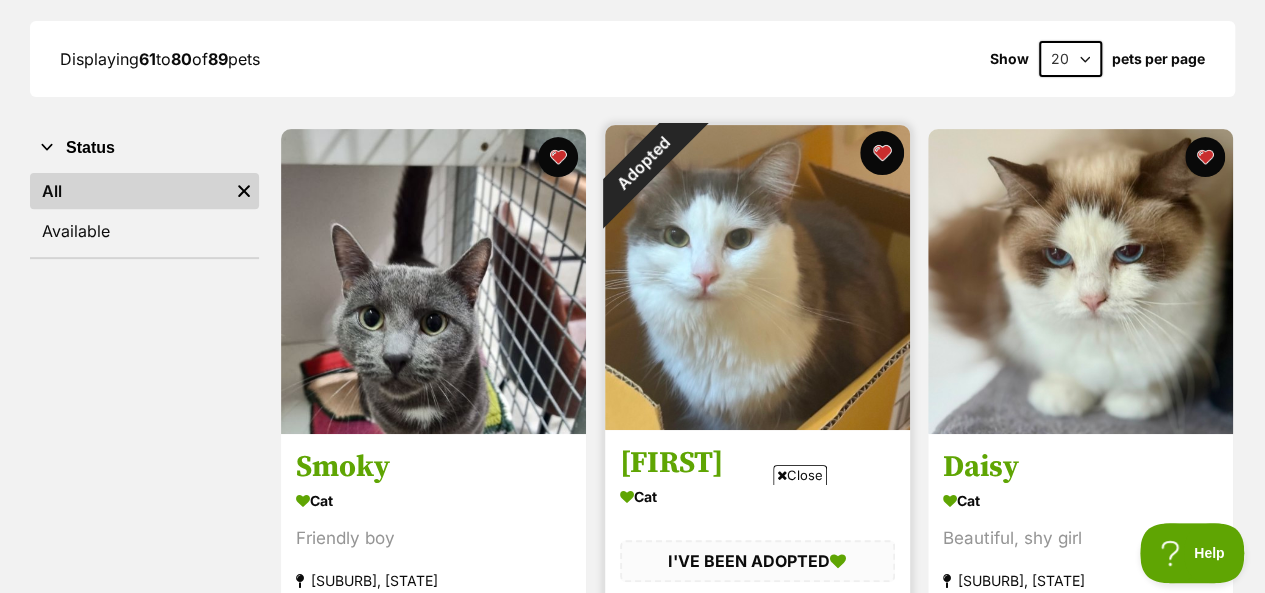 click at bounding box center [881, 153] 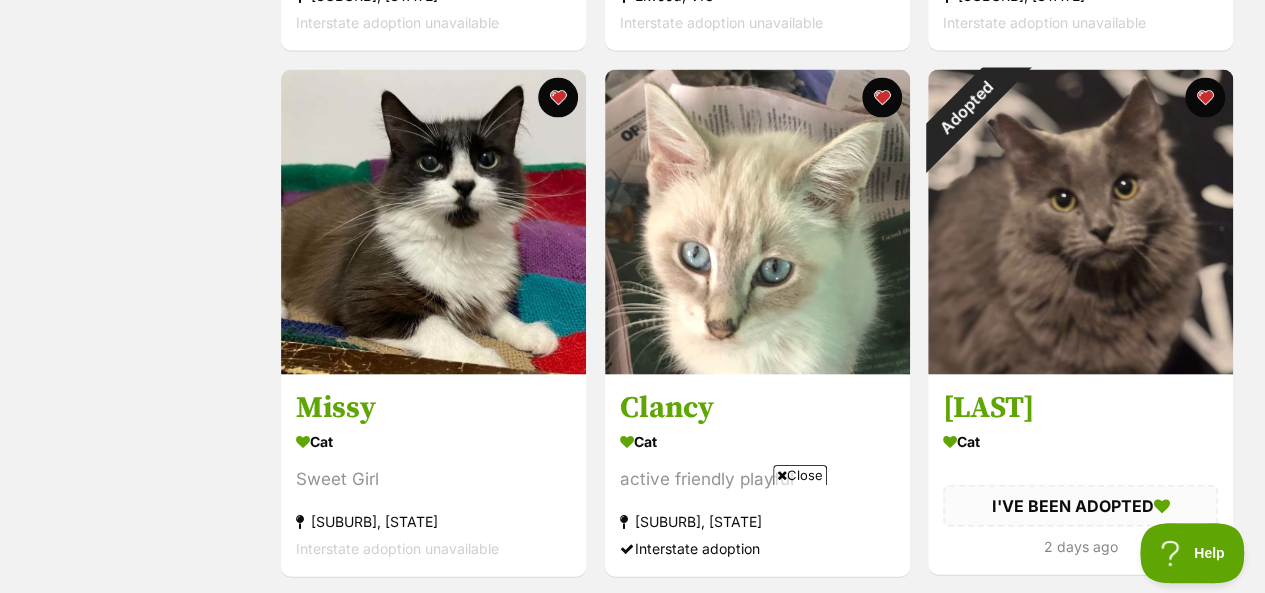 scroll, scrollTop: 1920, scrollLeft: 0, axis: vertical 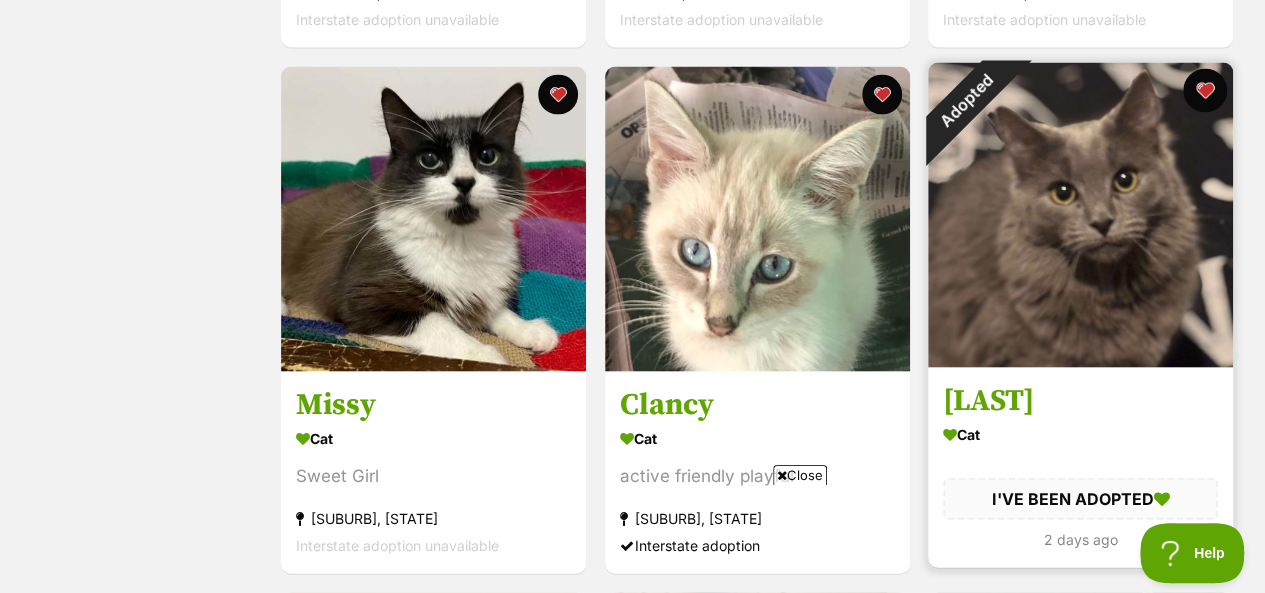 click at bounding box center [1205, 91] 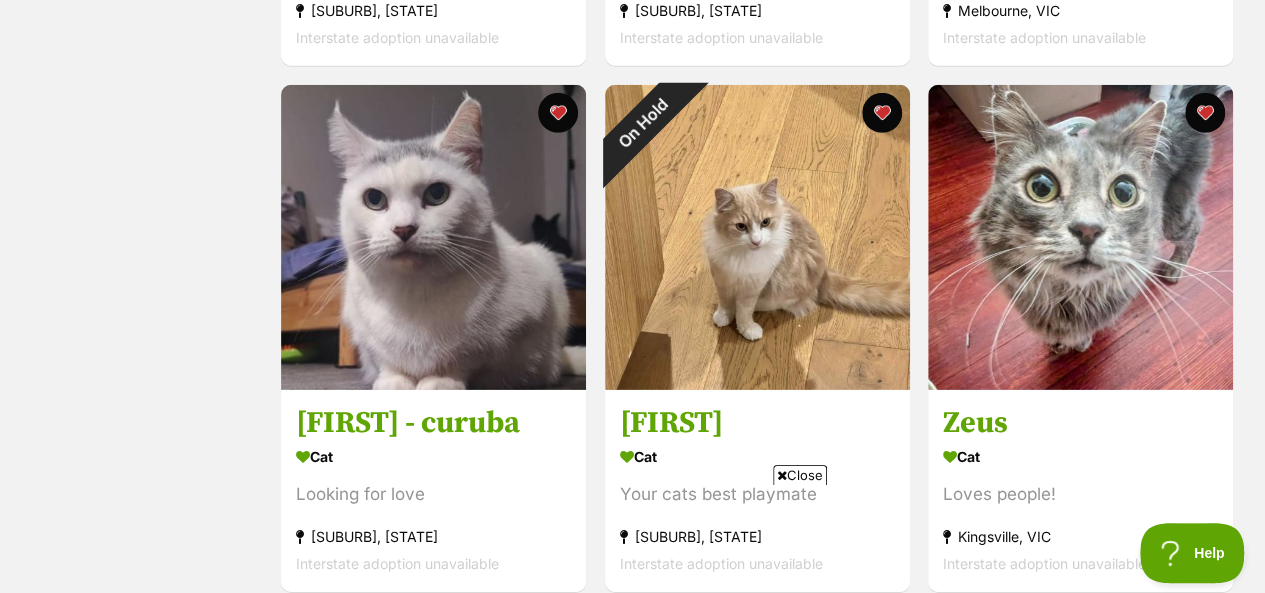 scroll, scrollTop: 2960, scrollLeft: 0, axis: vertical 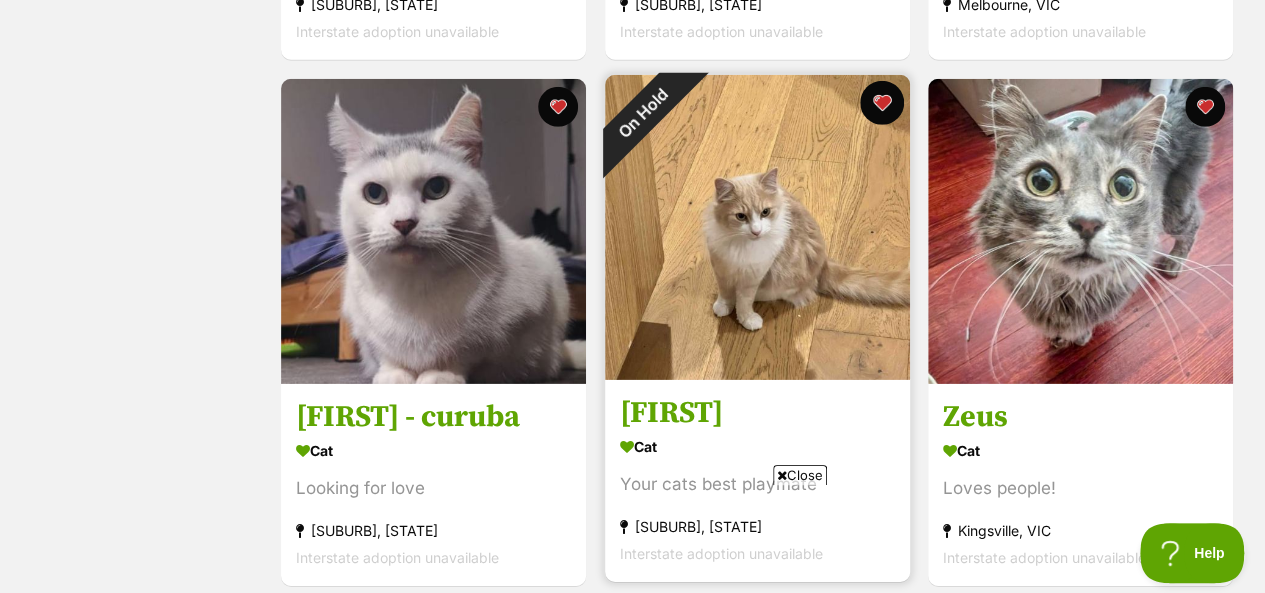 click at bounding box center [881, 103] 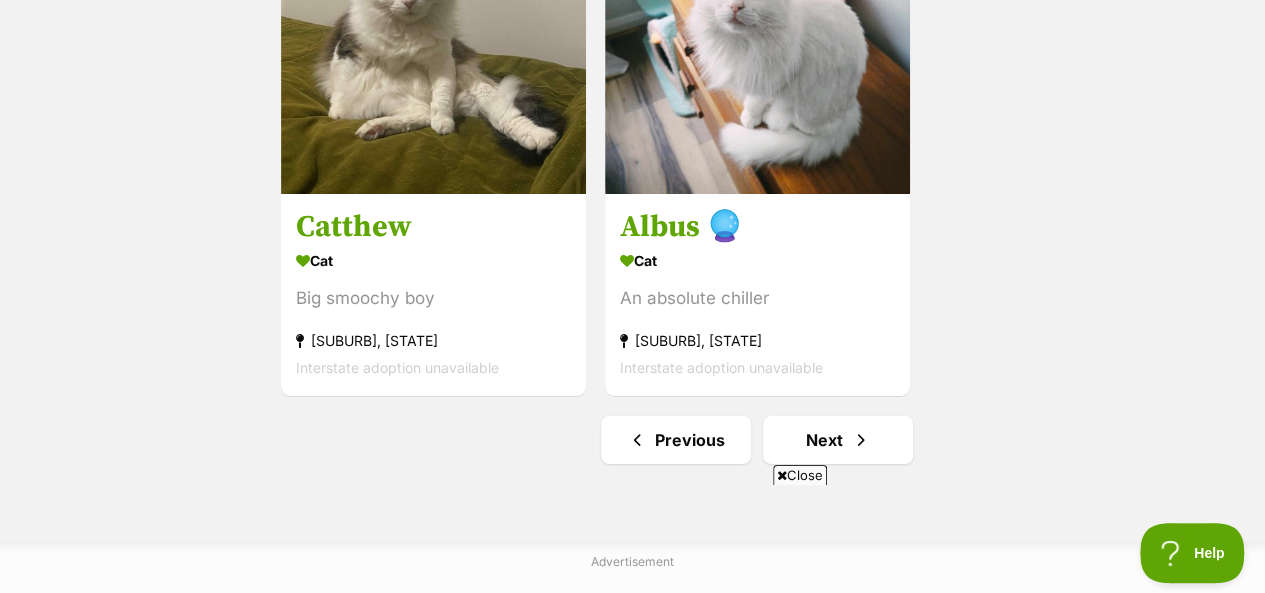 scroll, scrollTop: 3760, scrollLeft: 0, axis: vertical 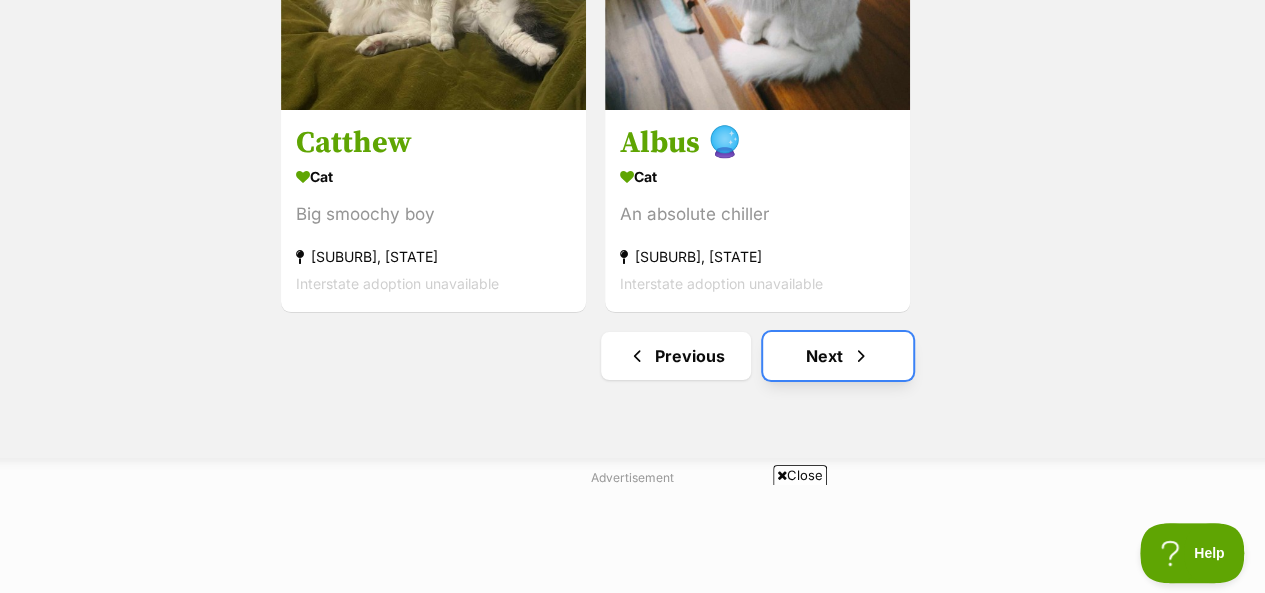 click on "Next" at bounding box center (838, 356) 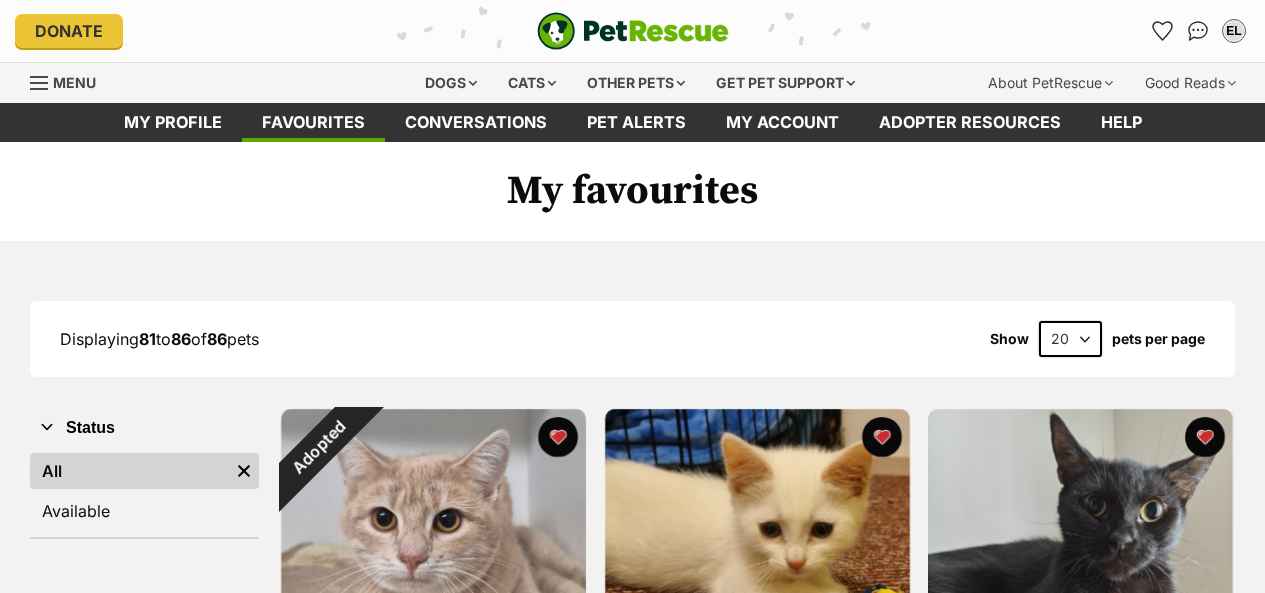 scroll, scrollTop: 0, scrollLeft: 0, axis: both 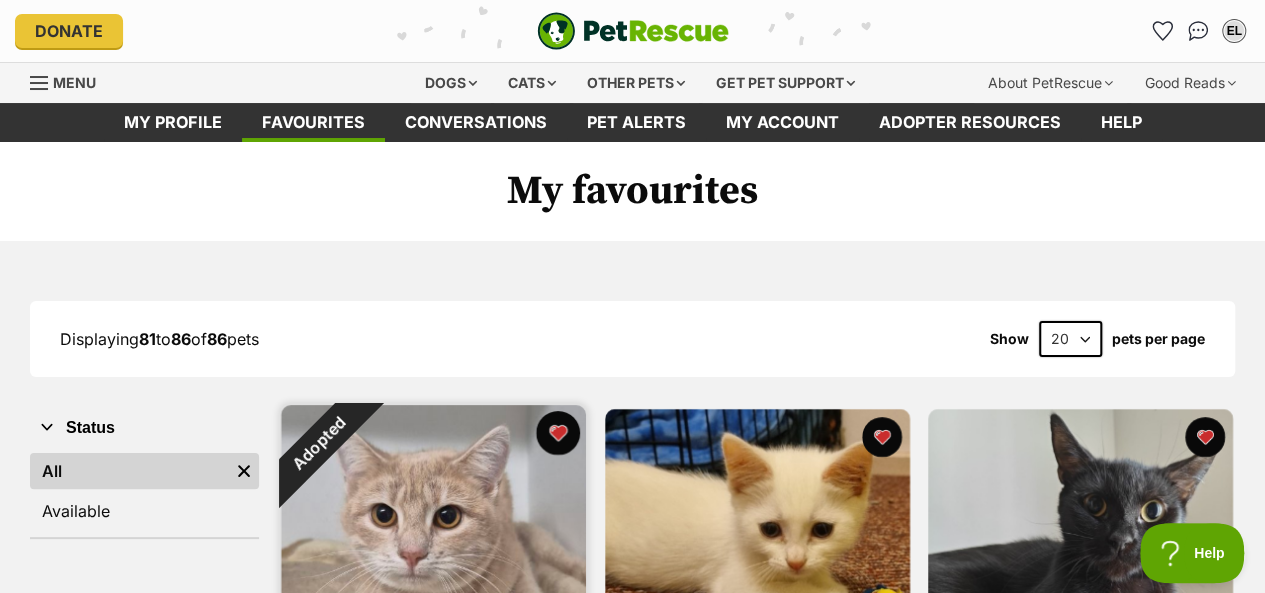 click at bounding box center [558, 433] 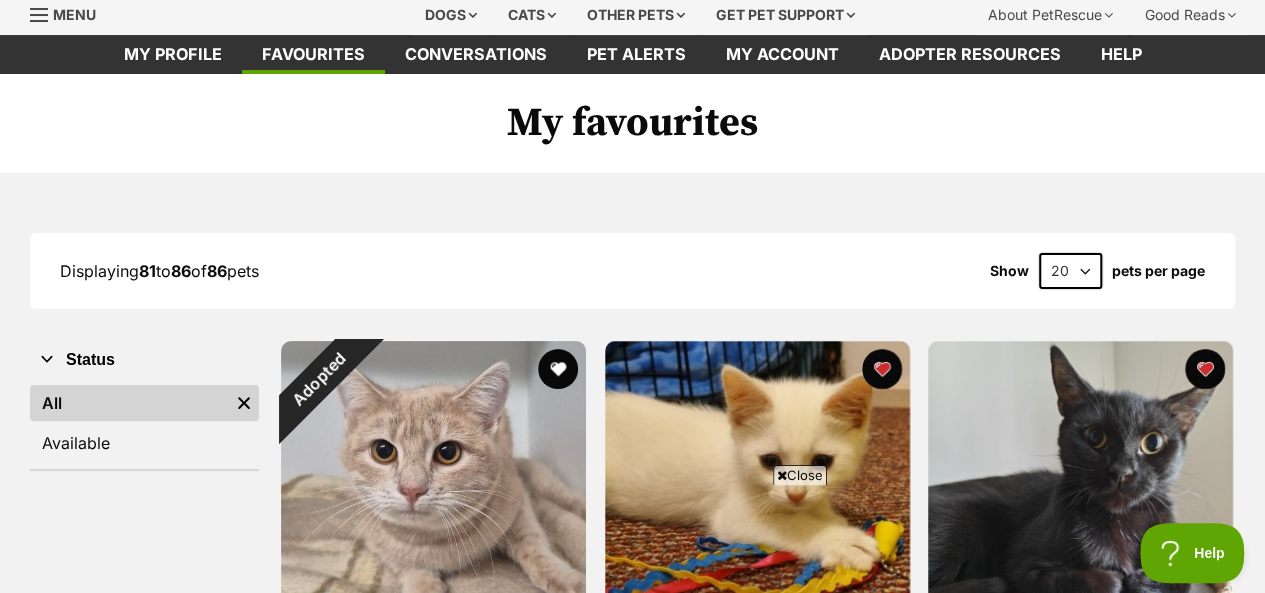 scroll, scrollTop: 0, scrollLeft: 0, axis: both 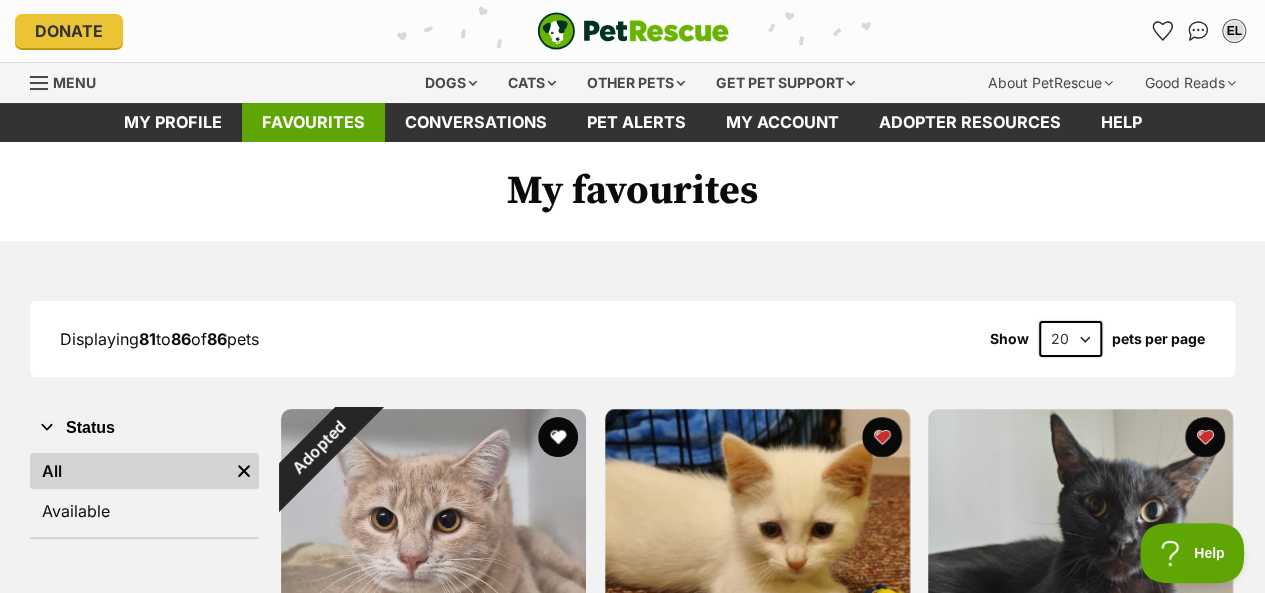 click on "Favourites" at bounding box center (313, 122) 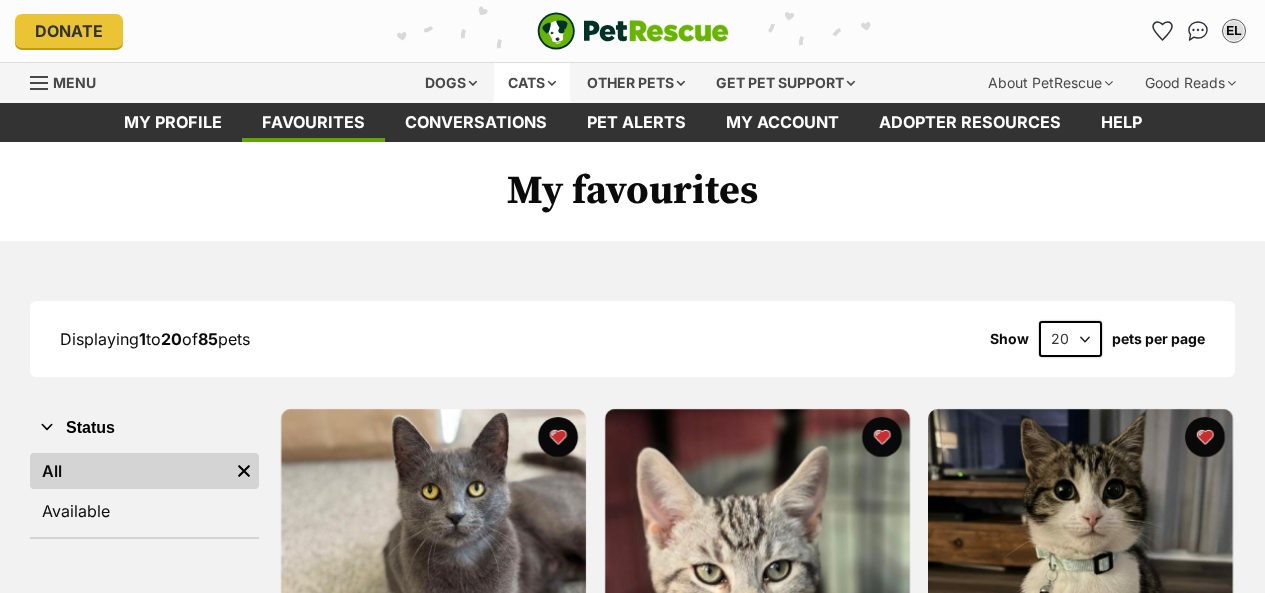 scroll, scrollTop: 0, scrollLeft: 0, axis: both 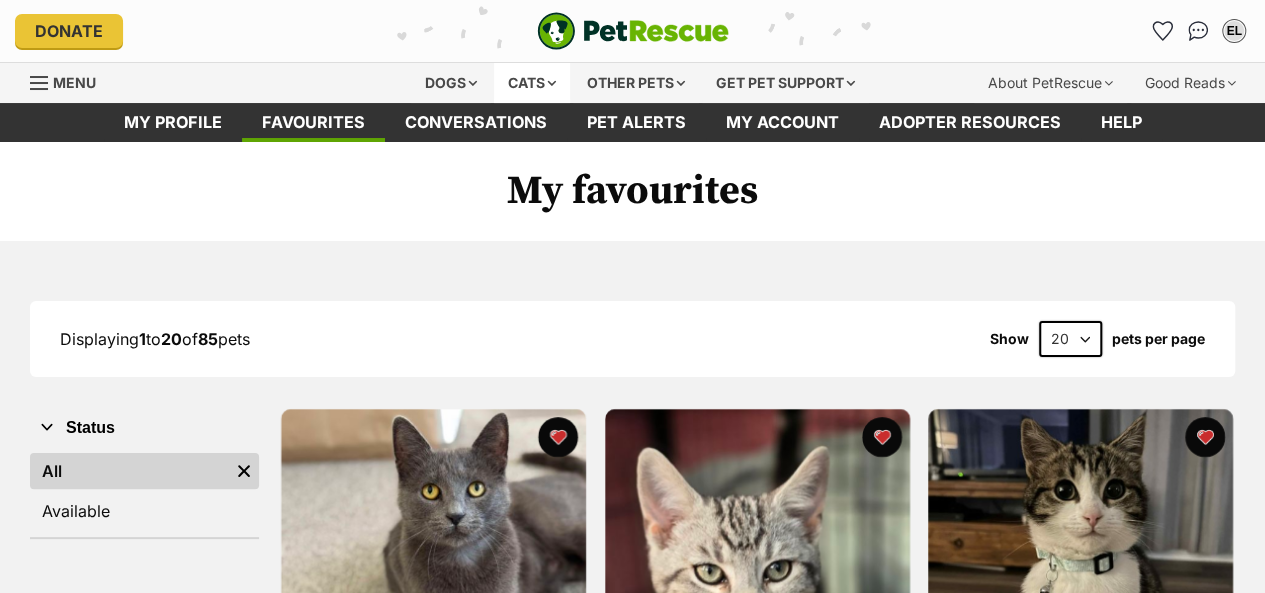 click on "Cats" at bounding box center (532, 83) 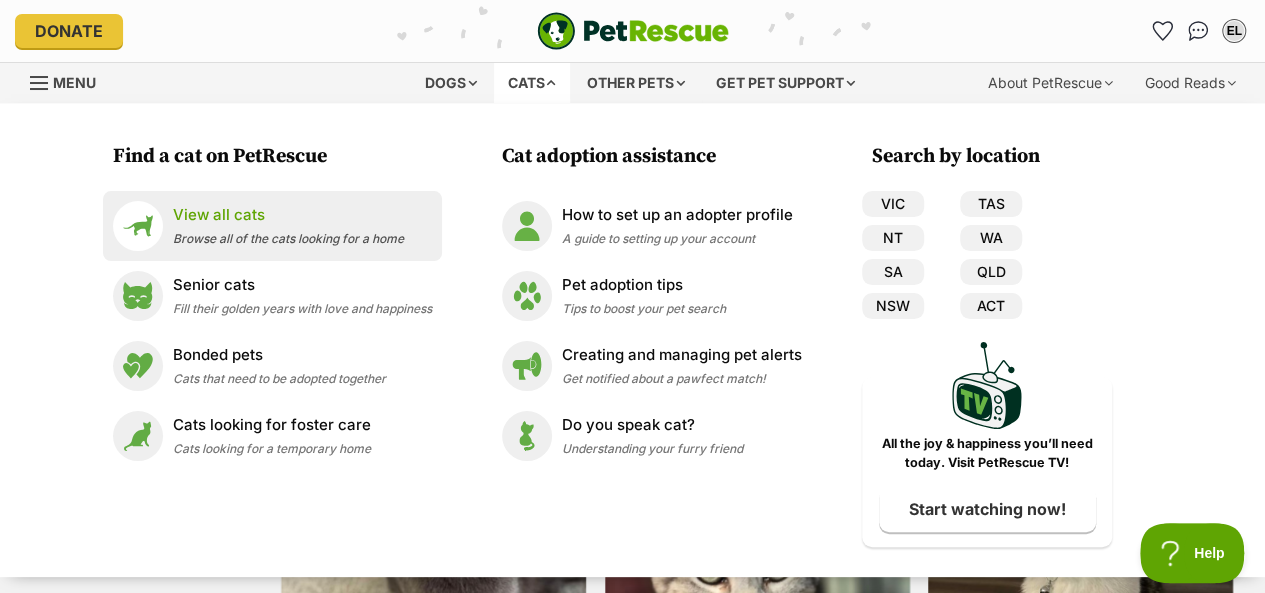 scroll, scrollTop: 0, scrollLeft: 0, axis: both 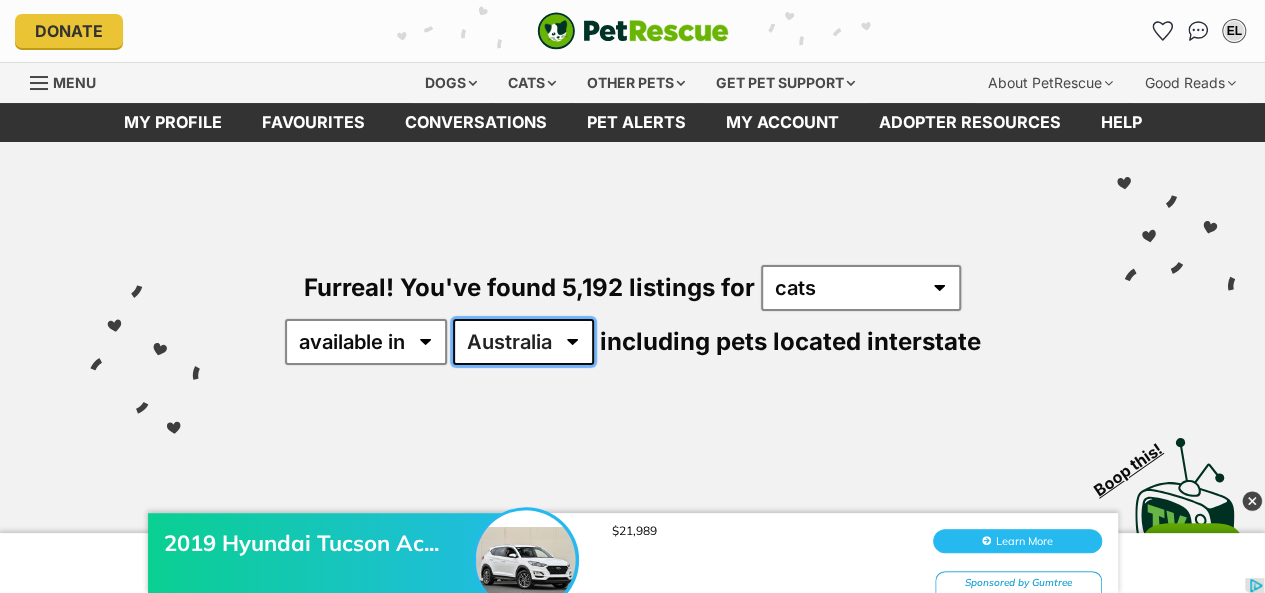 click on "Australia
ACT
NSW
NT
QLD
SA
TAS
VIC
WA" at bounding box center [523, 342] 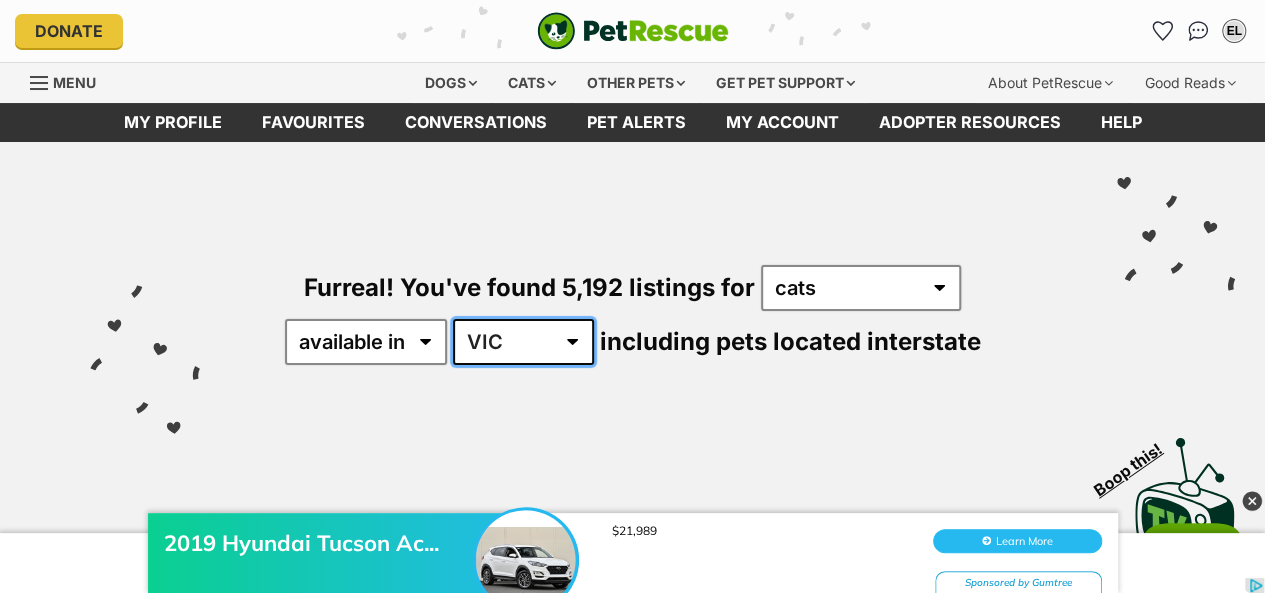 click on "Australia
ACT
NSW
NT
QLD
SA
TAS
VIC
WA" at bounding box center [523, 342] 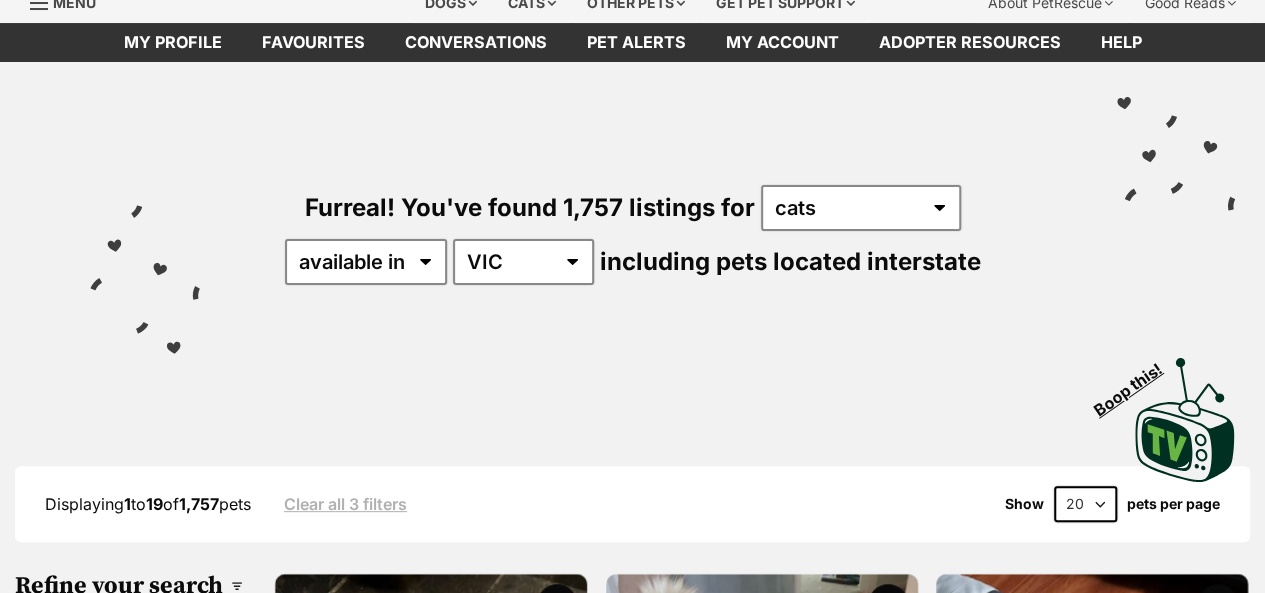 scroll, scrollTop: 0, scrollLeft: 0, axis: both 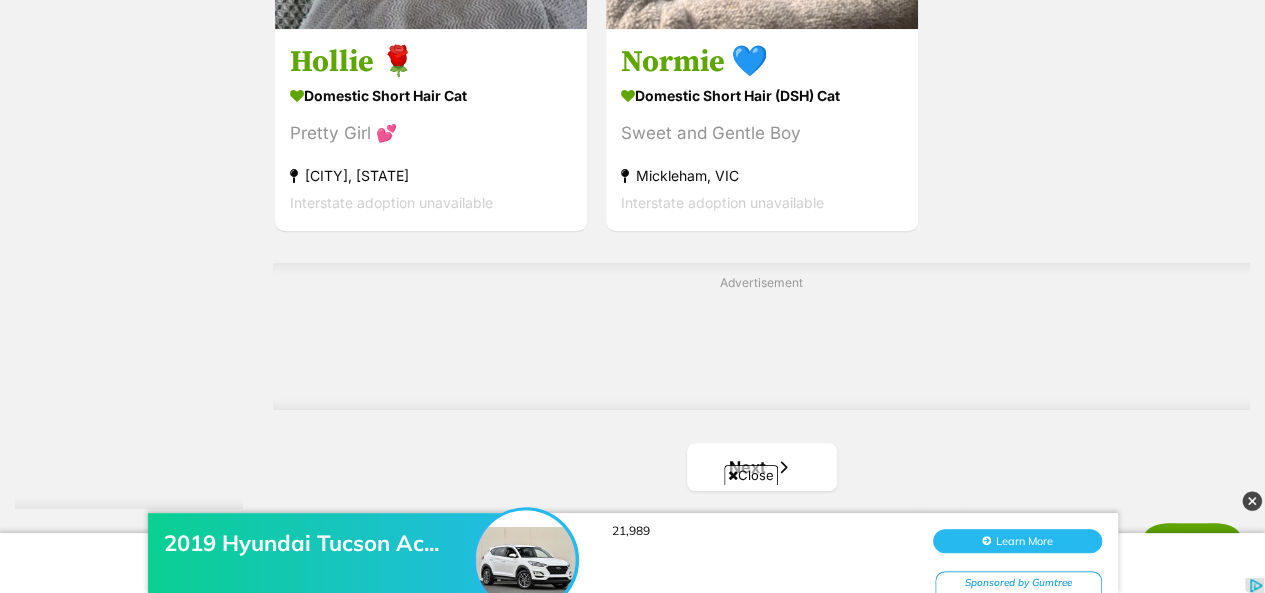 click on "2019 Hyundai Tucson Ac...
21,989
Learn More
Sponsored by Gumtree" at bounding box center (632, 533) 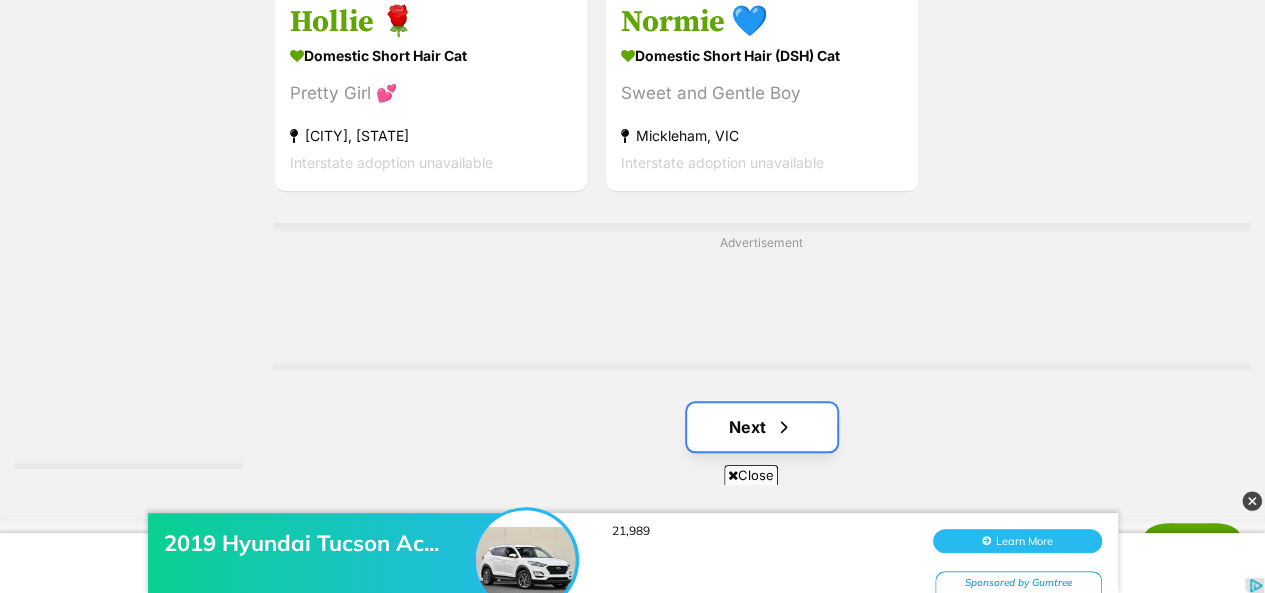 click on "Next" at bounding box center (762, 427) 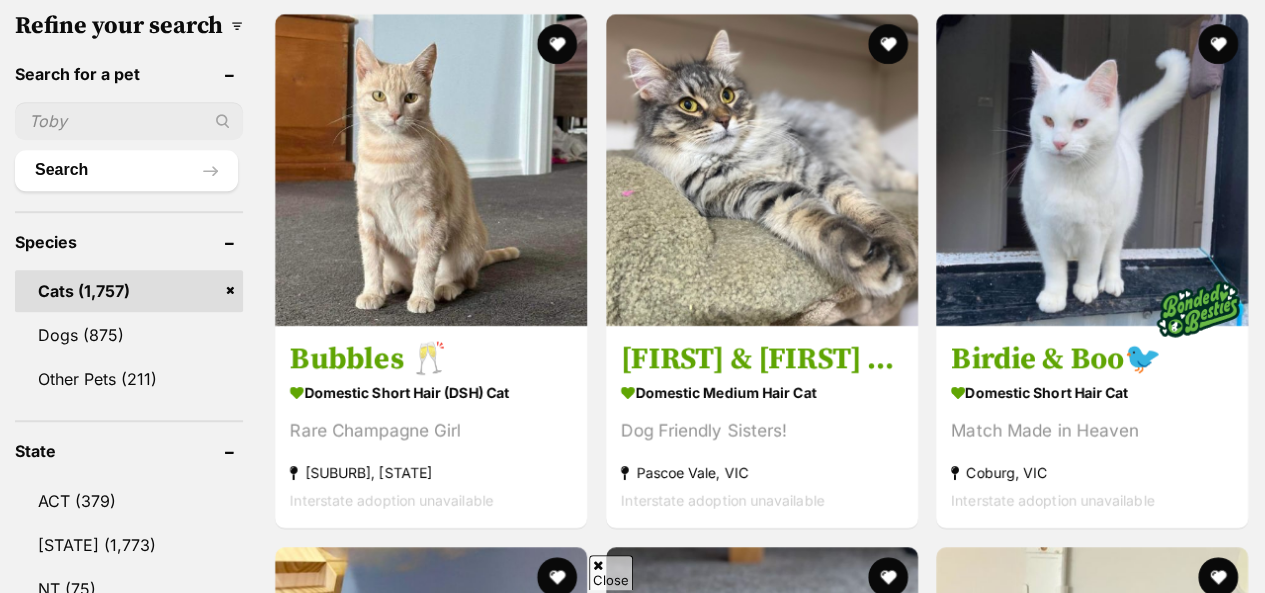 scroll, scrollTop: 640, scrollLeft: 0, axis: vertical 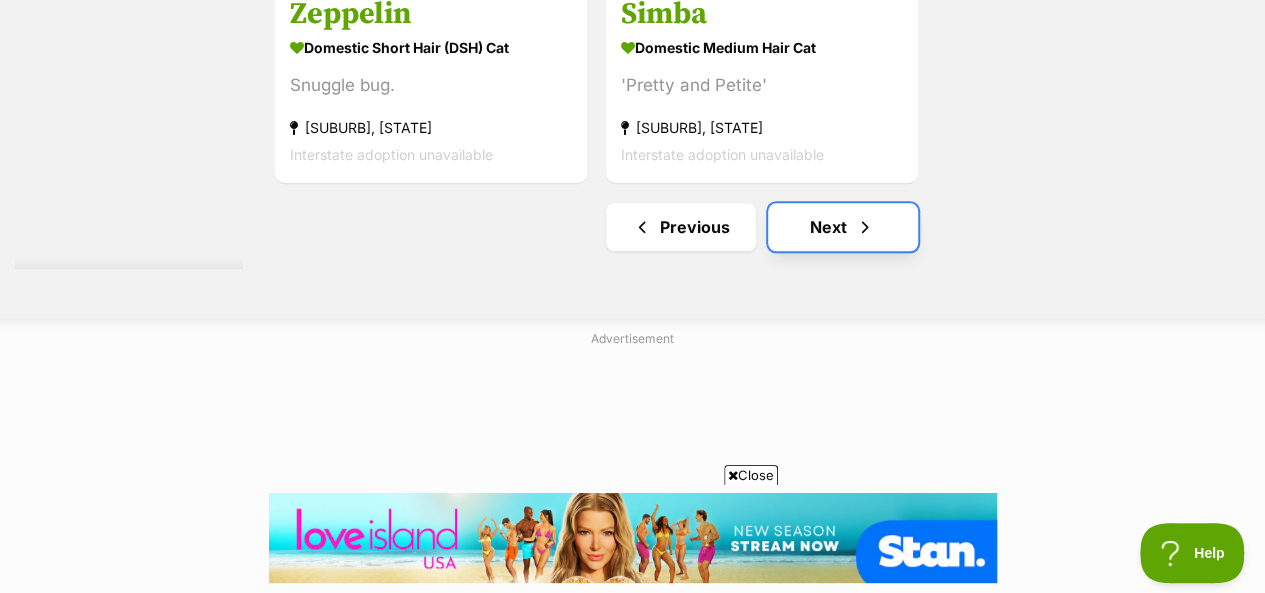 click on "Next" at bounding box center (843, 227) 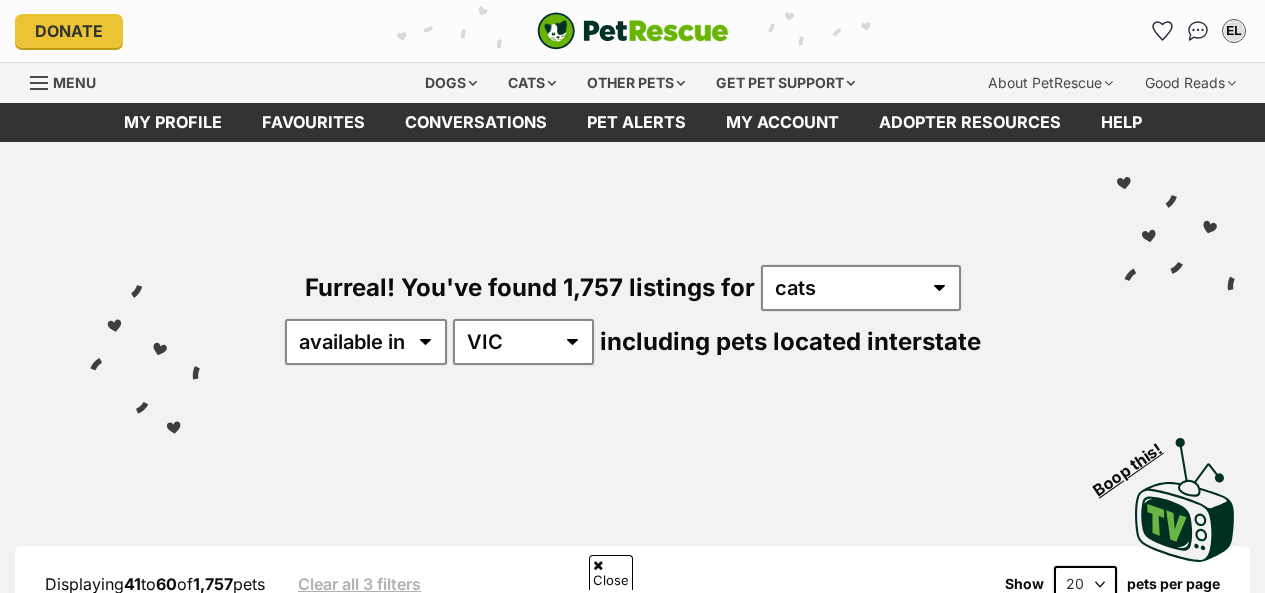scroll, scrollTop: 920, scrollLeft: 0, axis: vertical 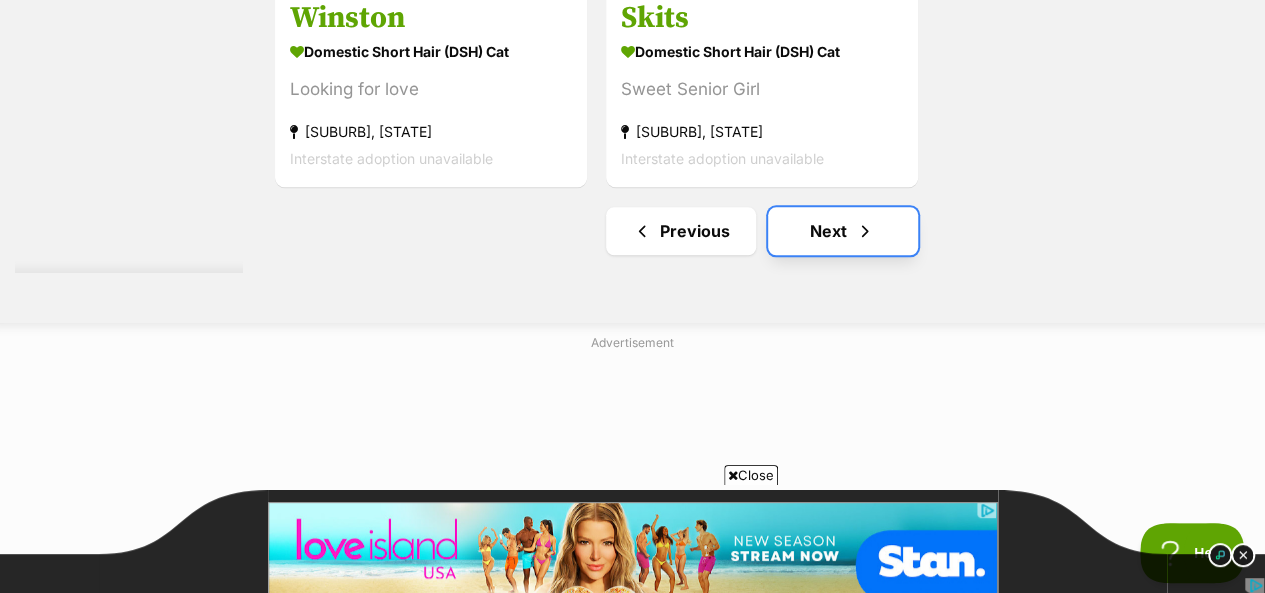 click on "Next" at bounding box center (843, 231) 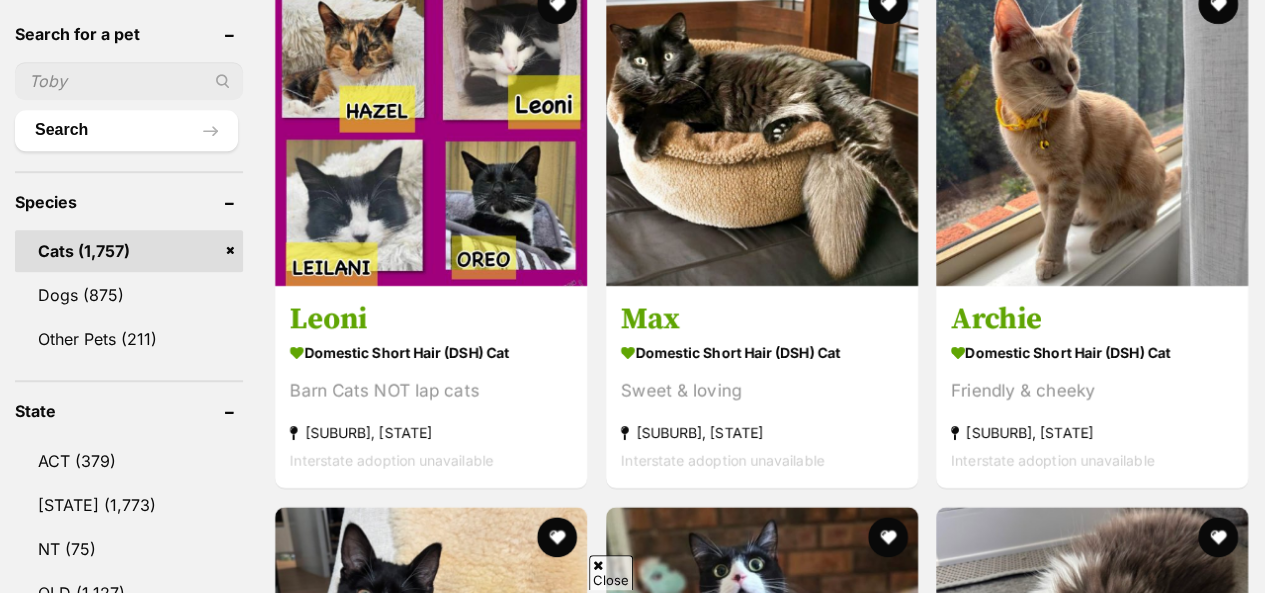 scroll, scrollTop: 680, scrollLeft: 0, axis: vertical 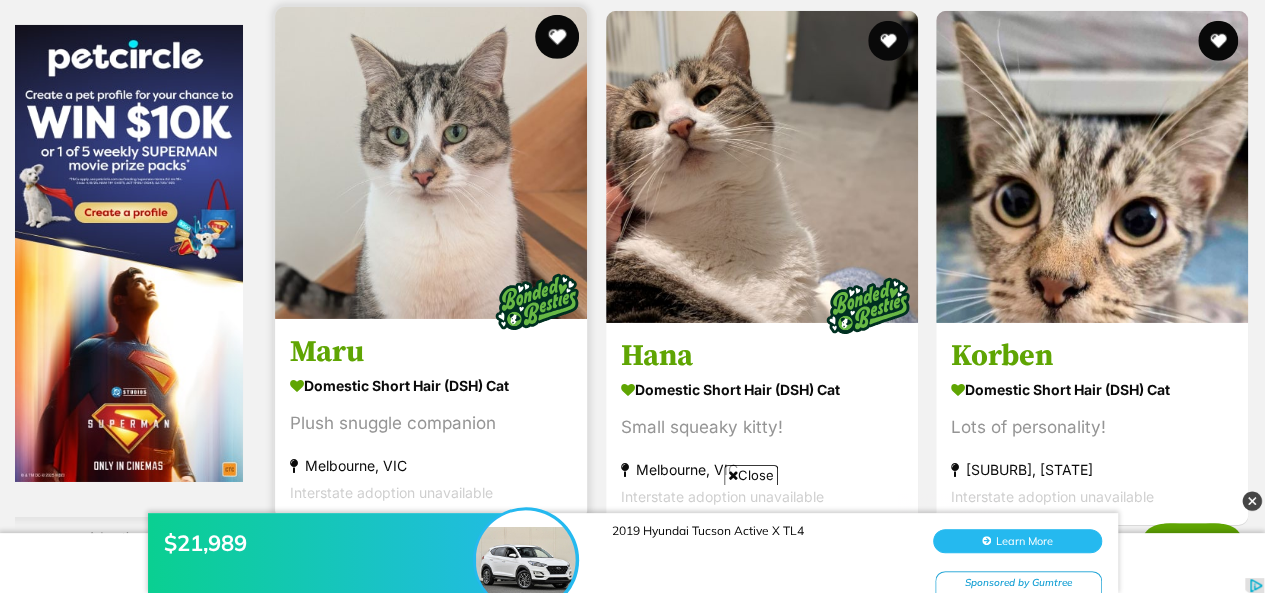 click at bounding box center [557, 37] 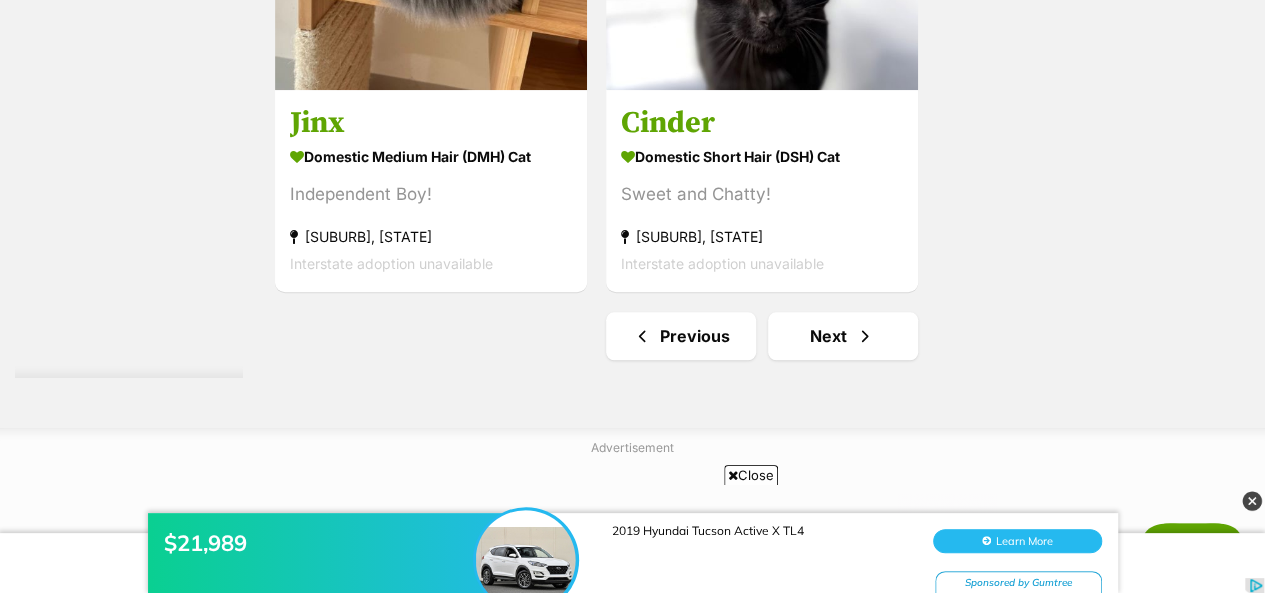 scroll, scrollTop: 4760, scrollLeft: 0, axis: vertical 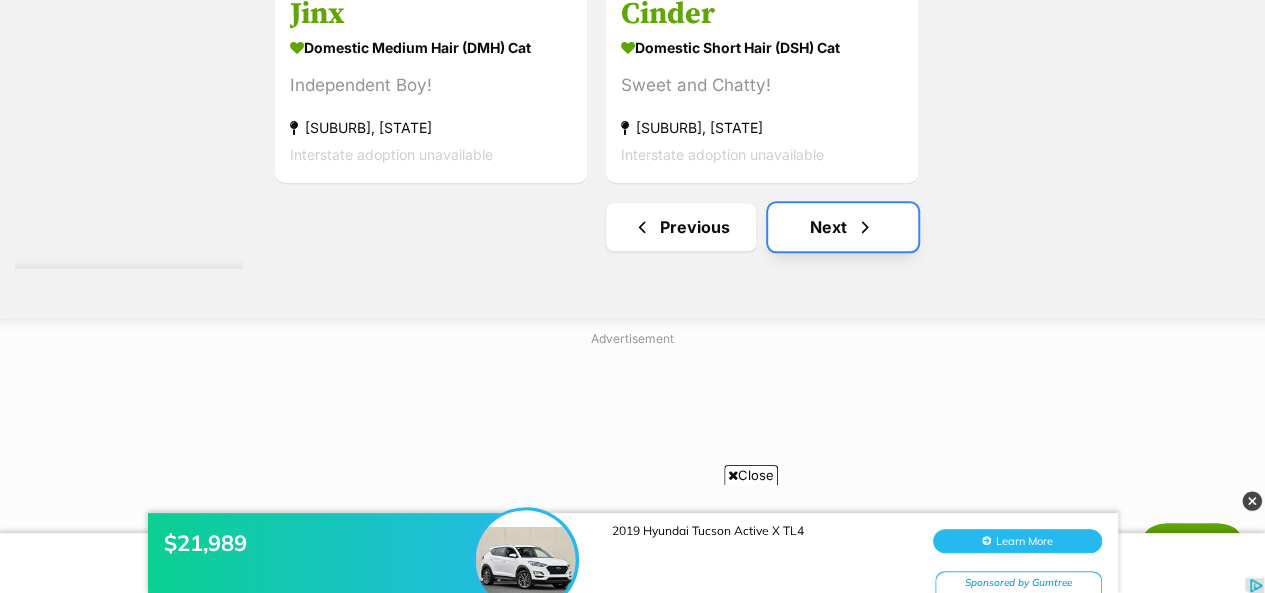 click on "Next" at bounding box center [843, 227] 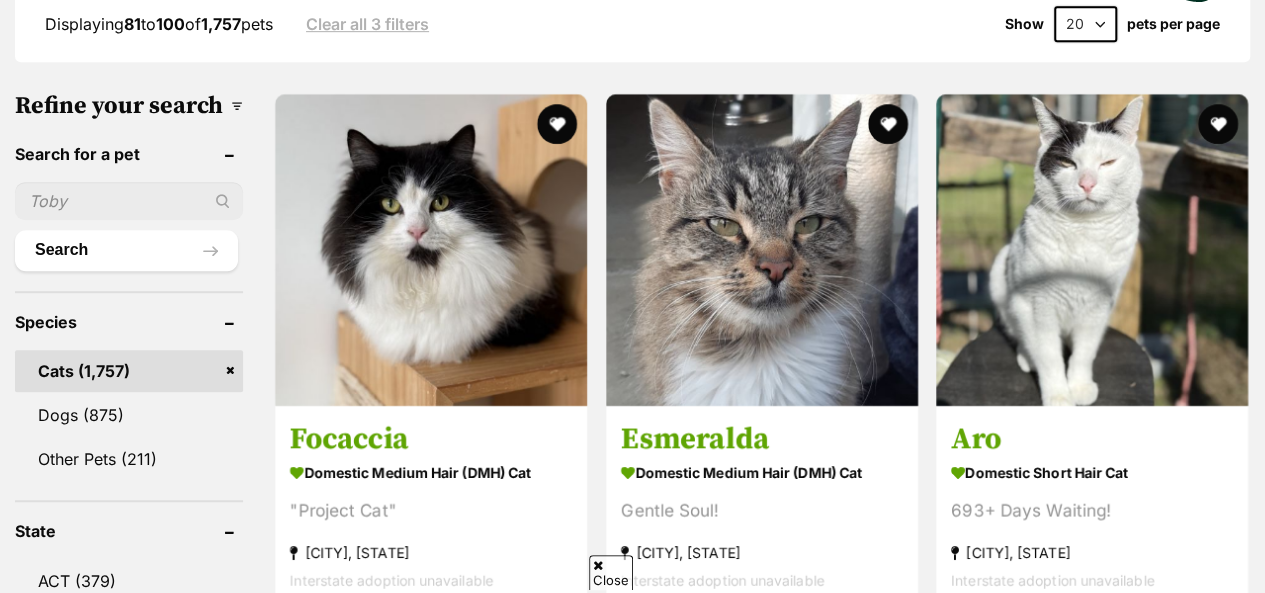 scroll, scrollTop: 596, scrollLeft: 0, axis: vertical 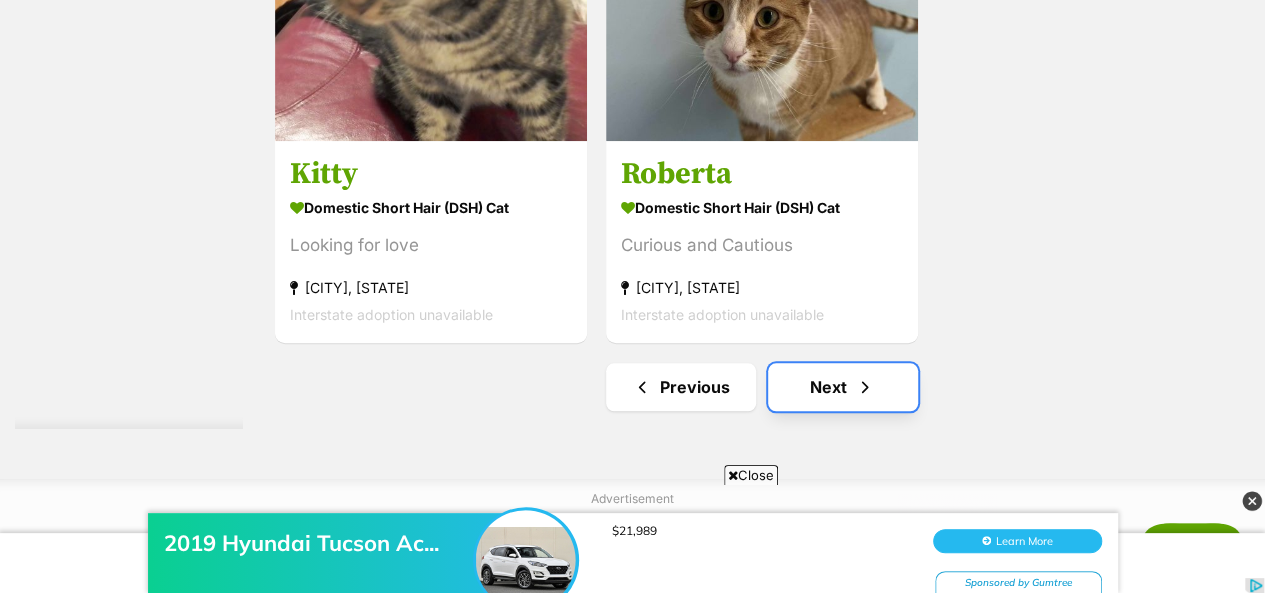 click on "Next" at bounding box center [843, 387] 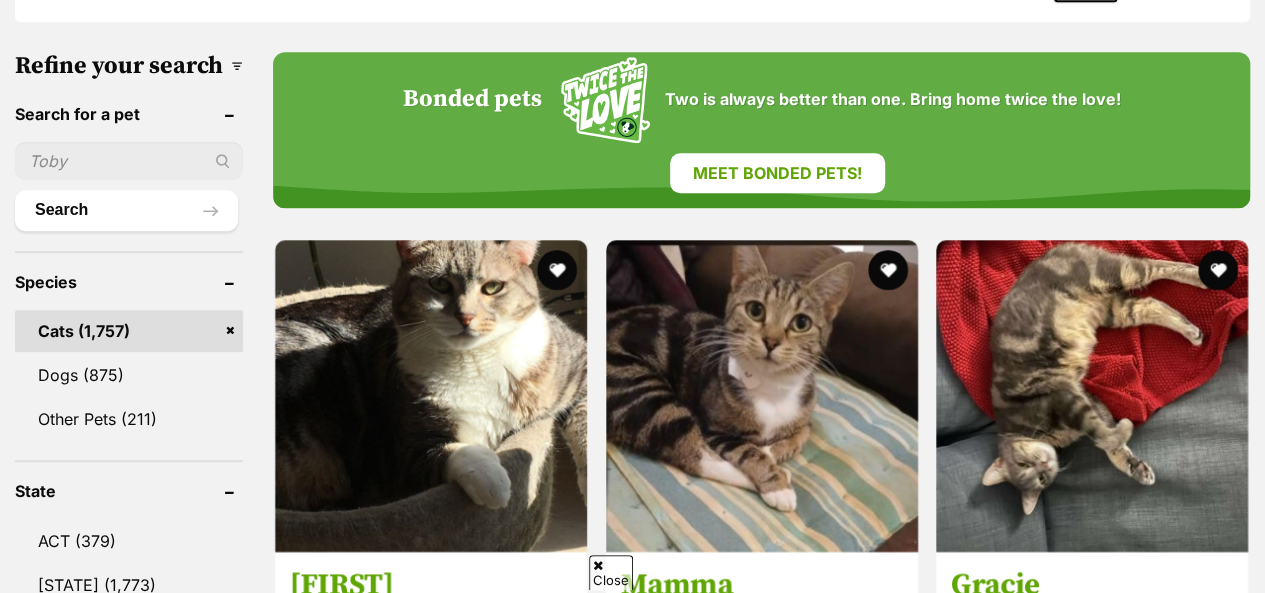 scroll, scrollTop: 635, scrollLeft: 0, axis: vertical 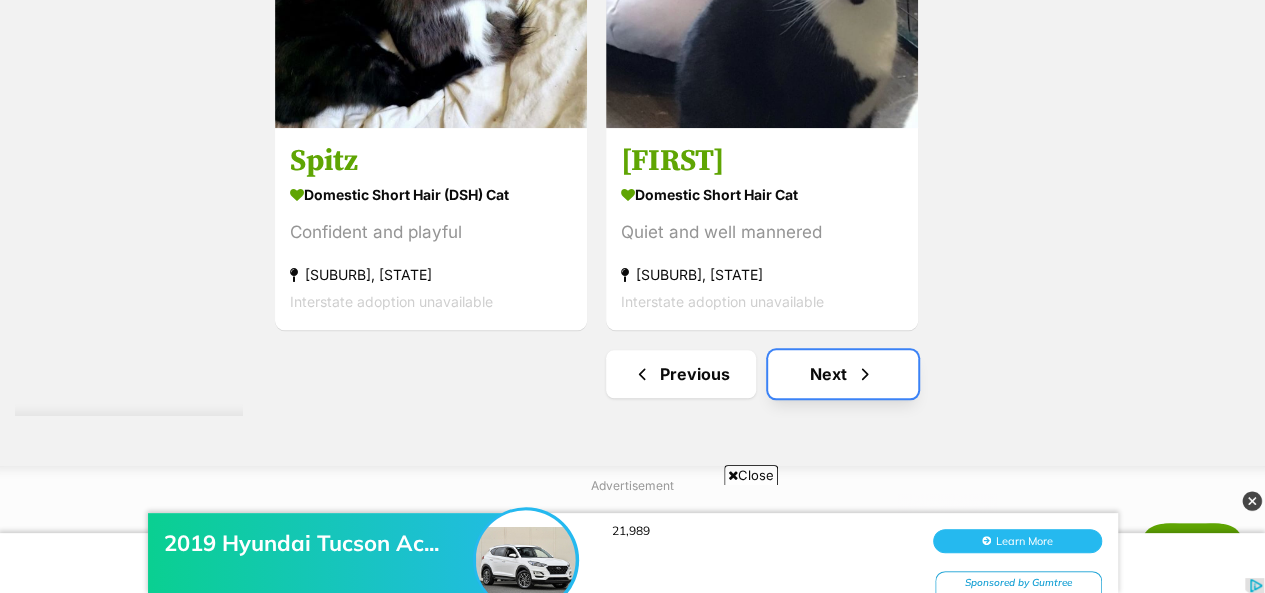 click on "Next" at bounding box center [843, 374] 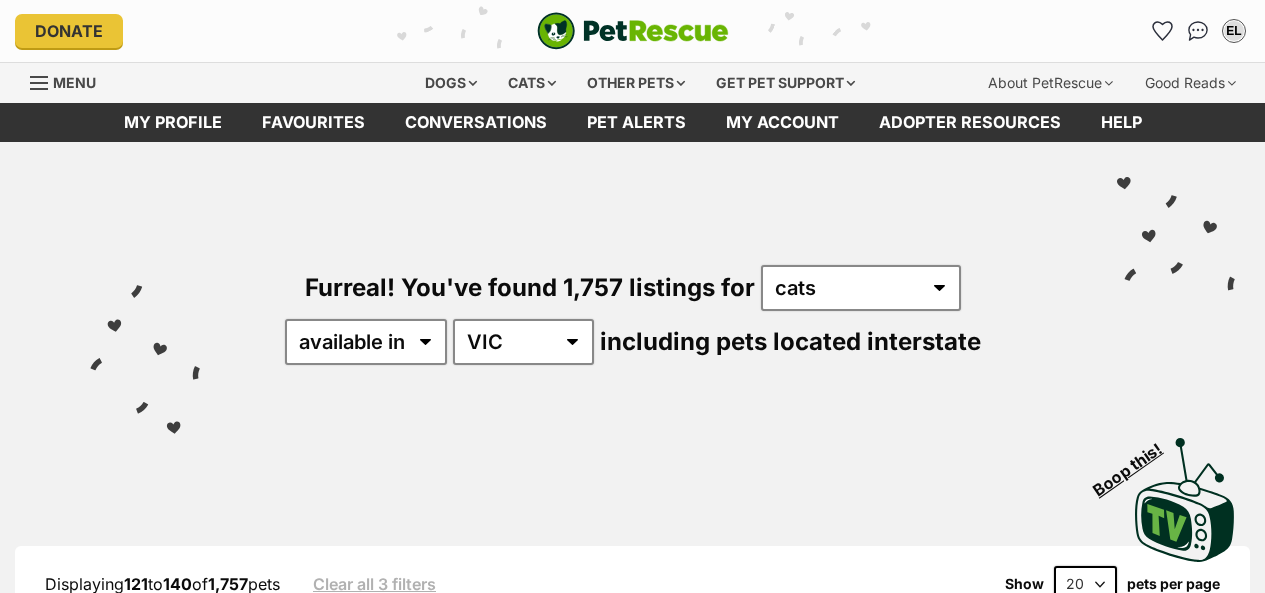 scroll, scrollTop: 0, scrollLeft: 0, axis: both 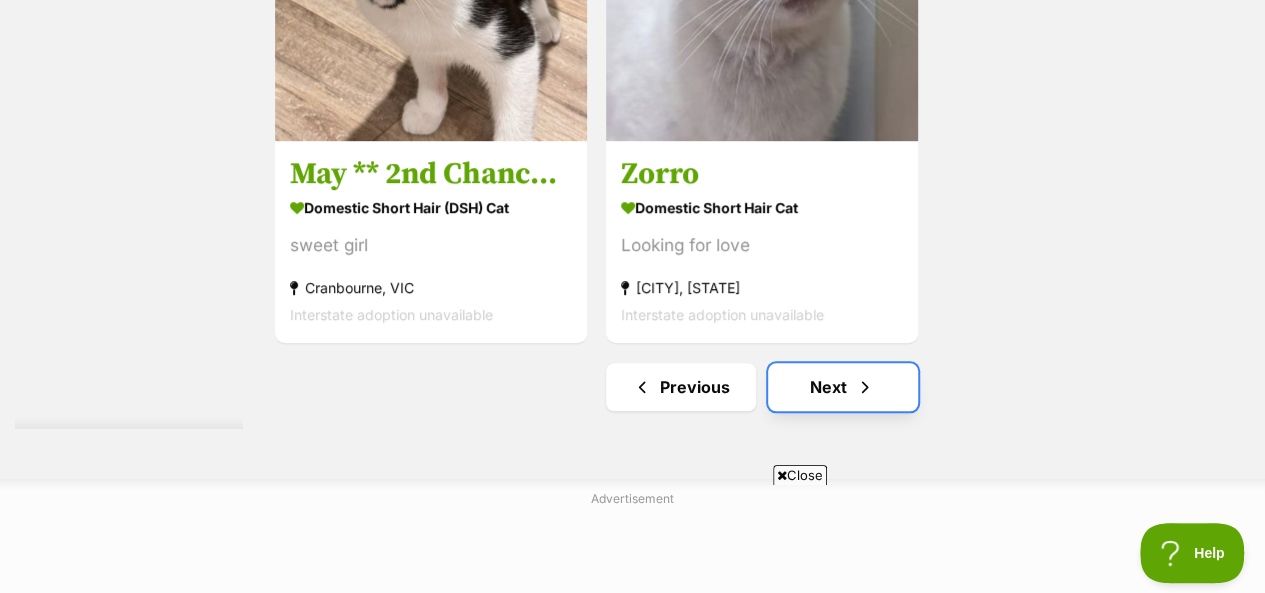 click on "Next" at bounding box center (843, 387) 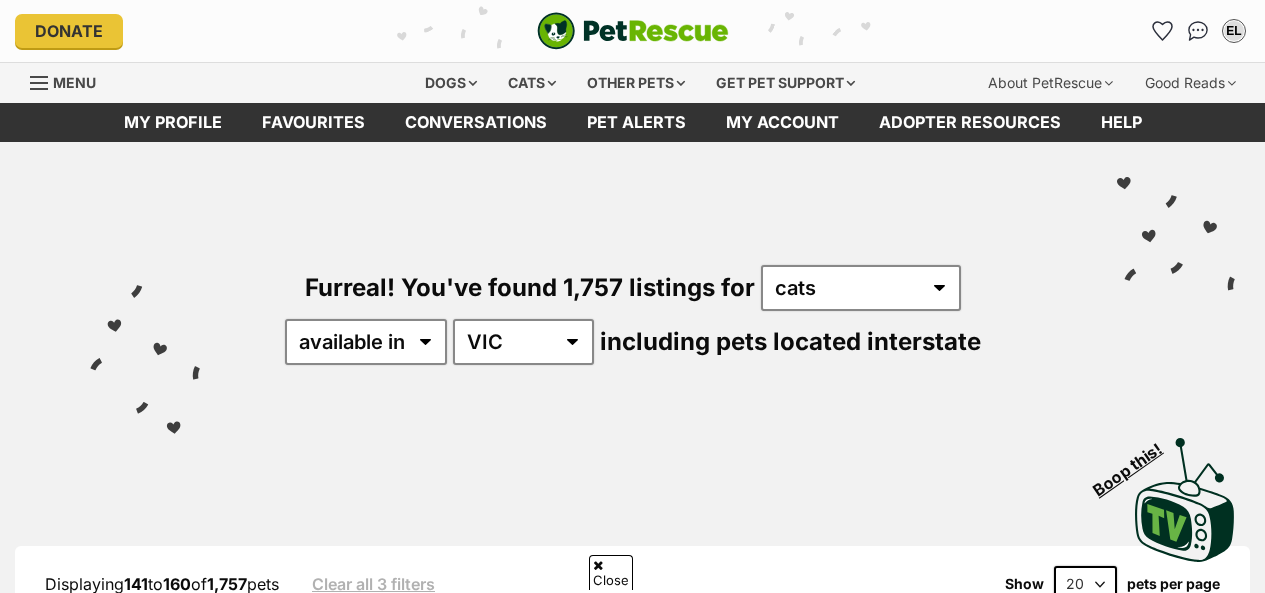 scroll, scrollTop: 828, scrollLeft: 0, axis: vertical 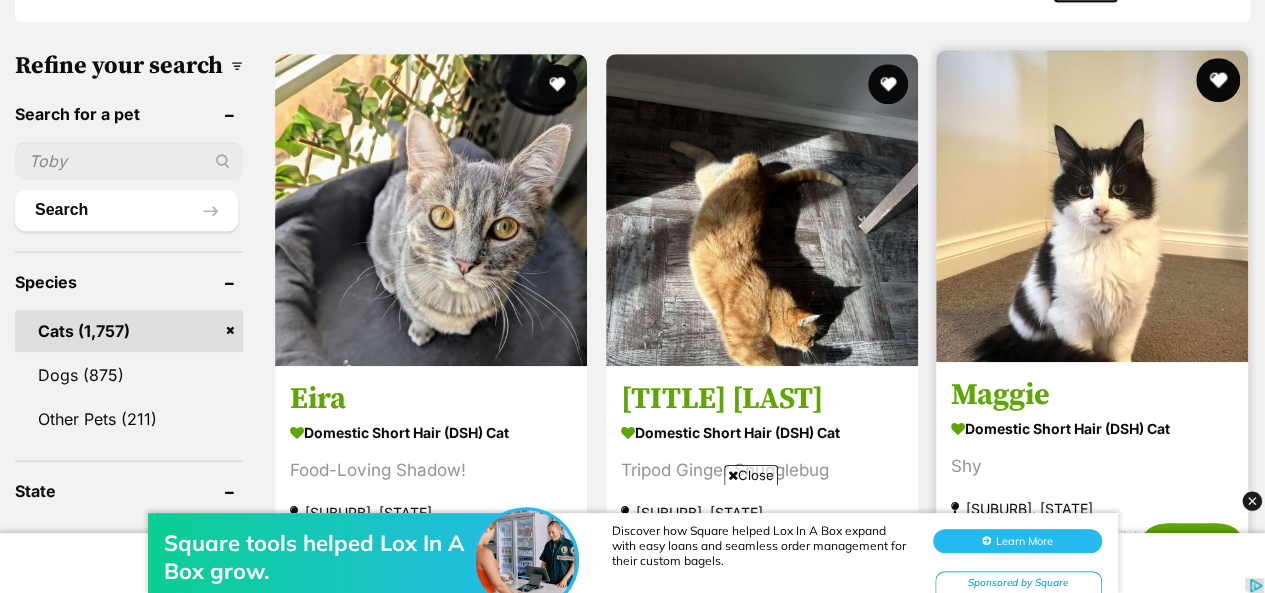 click at bounding box center (1218, 80) 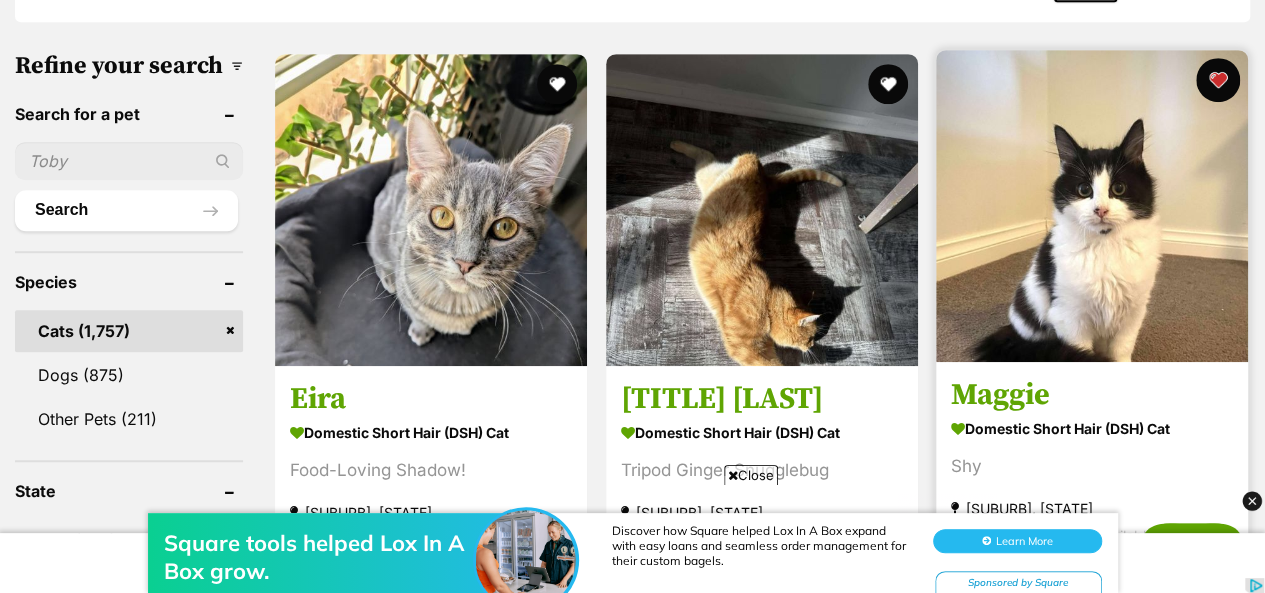 scroll, scrollTop: 0, scrollLeft: 0, axis: both 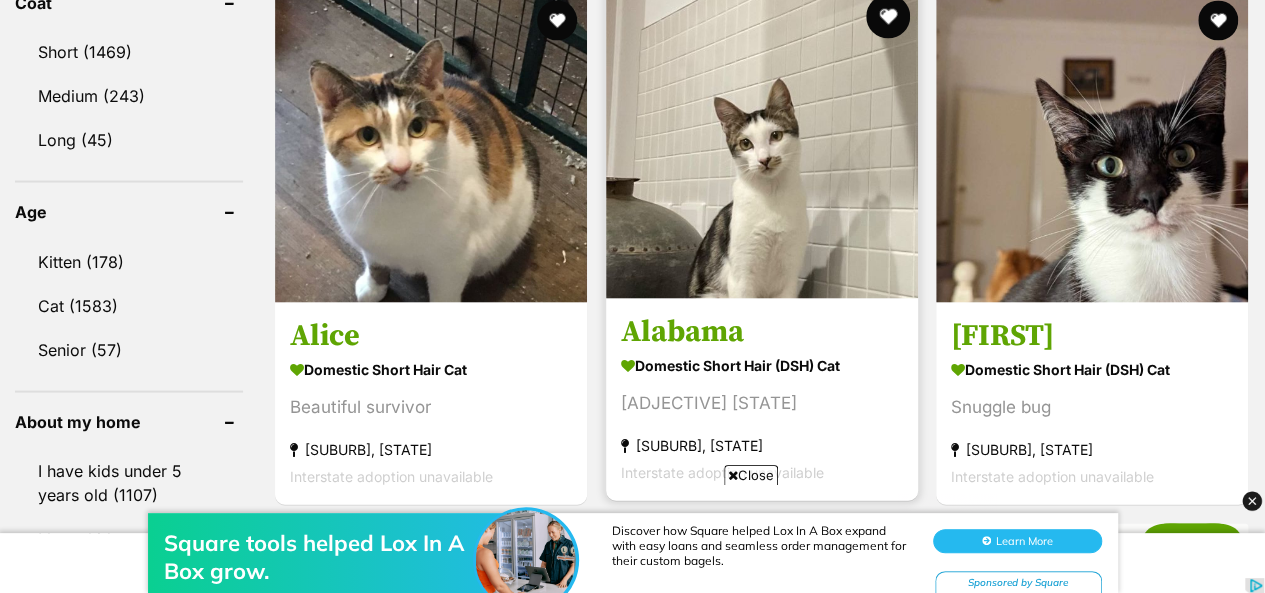 click at bounding box center (887, 17) 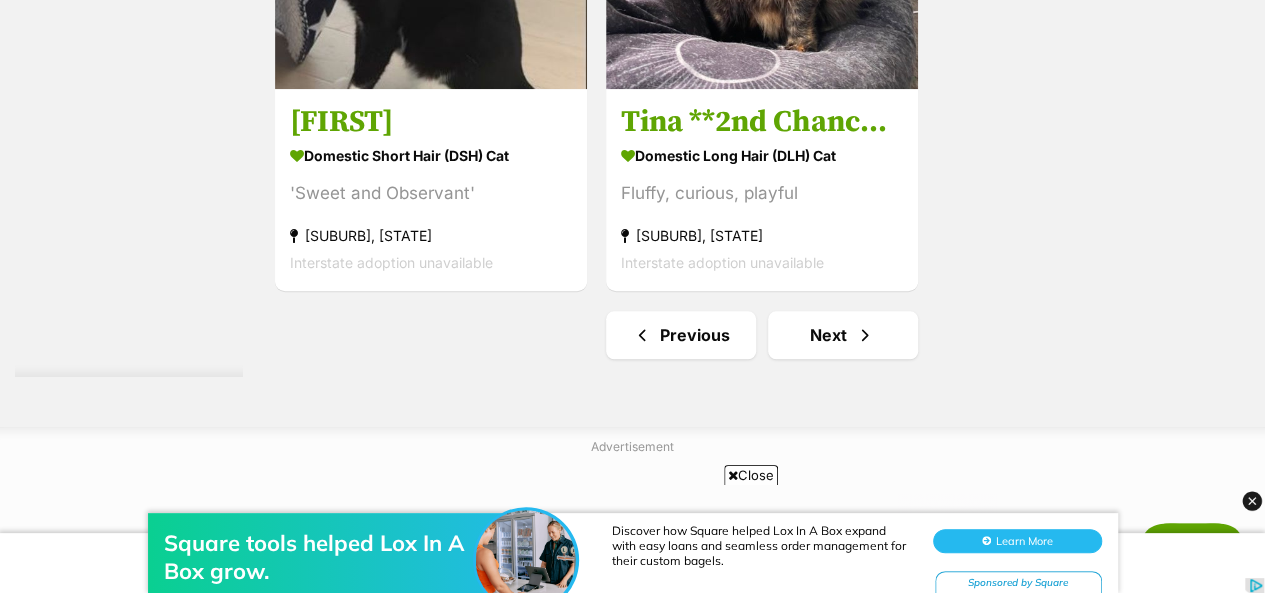 scroll, scrollTop: 4720, scrollLeft: 0, axis: vertical 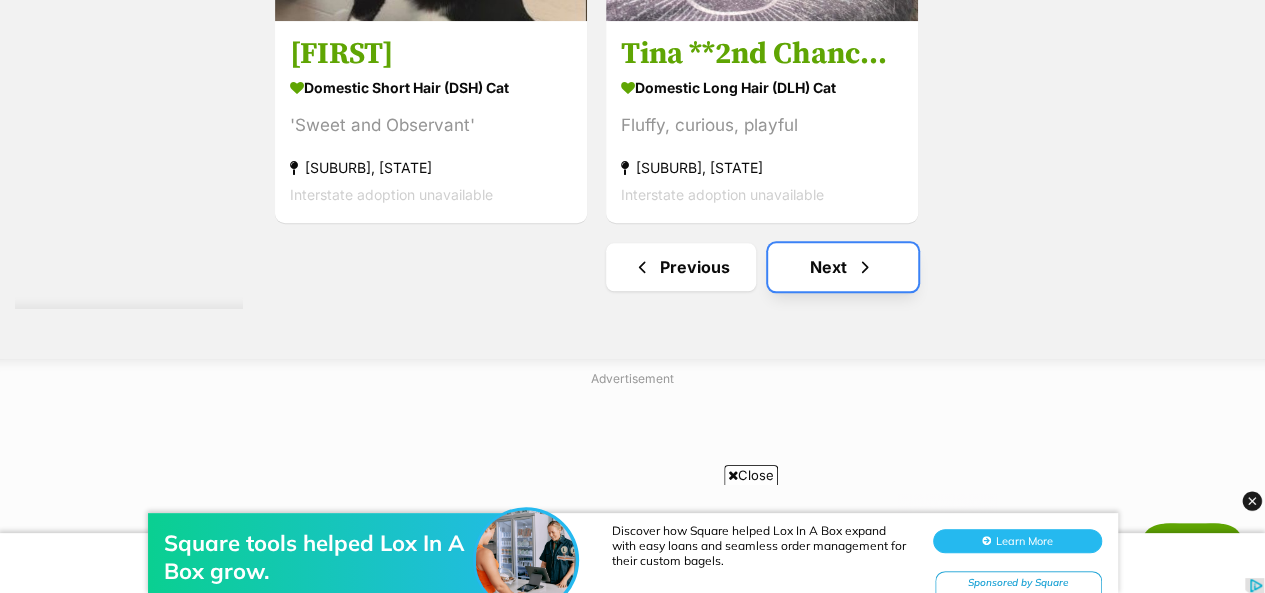 click on "Next" at bounding box center (843, 267) 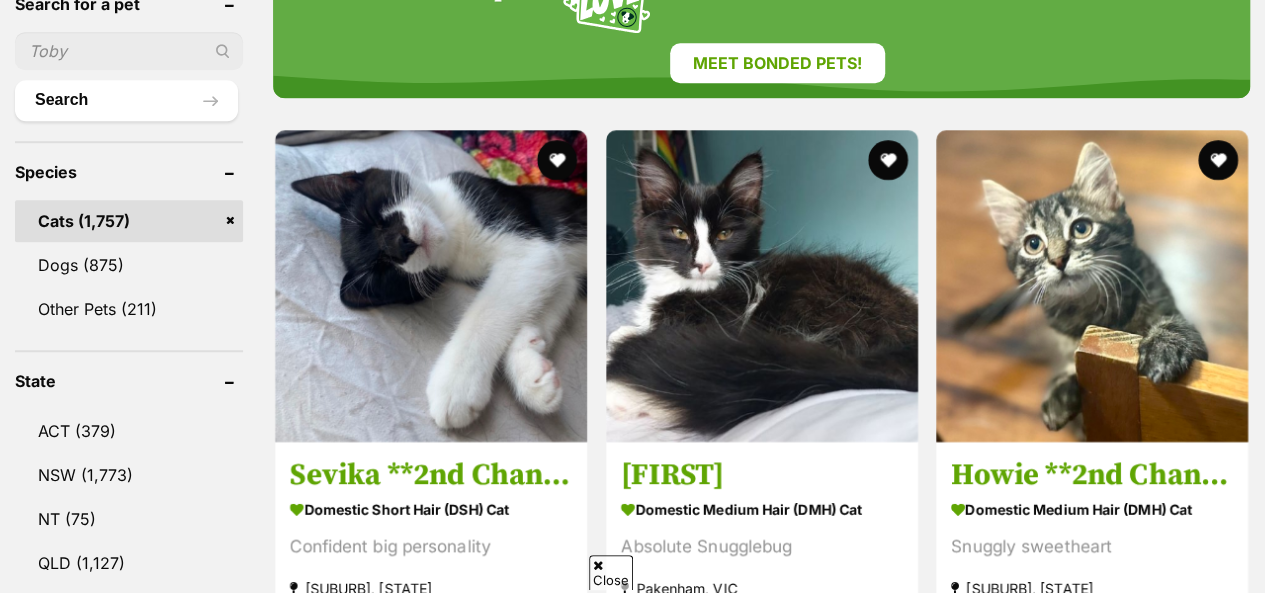 scroll, scrollTop: 0, scrollLeft: 0, axis: both 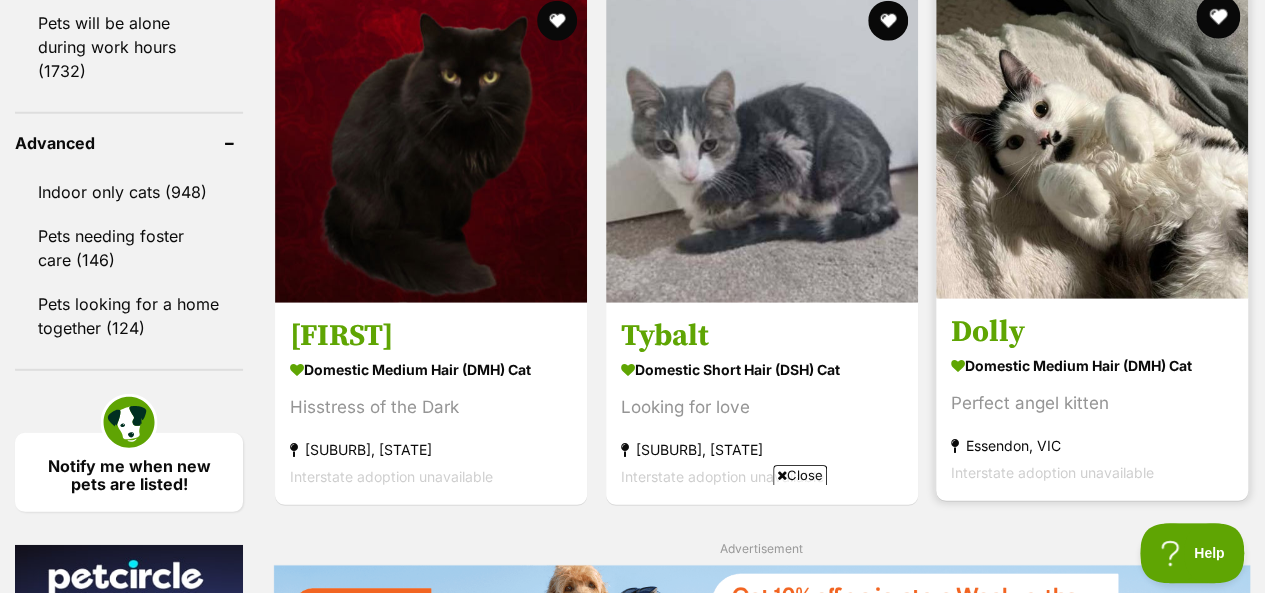 click at bounding box center [1218, 17] 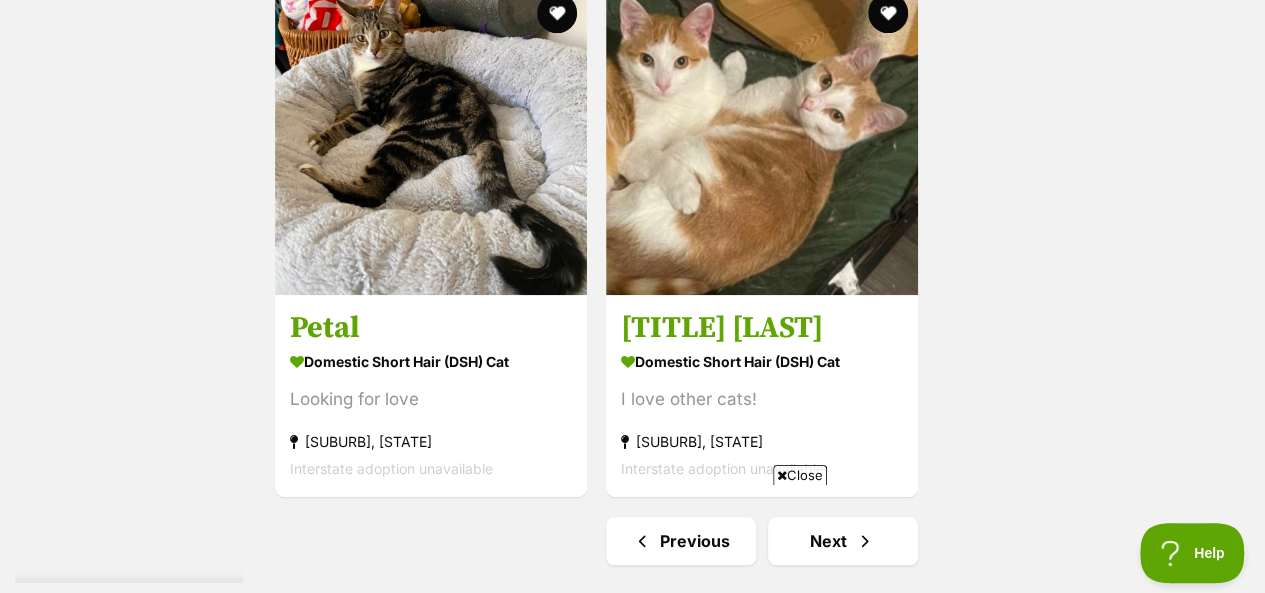 scroll, scrollTop: 4760, scrollLeft: 0, axis: vertical 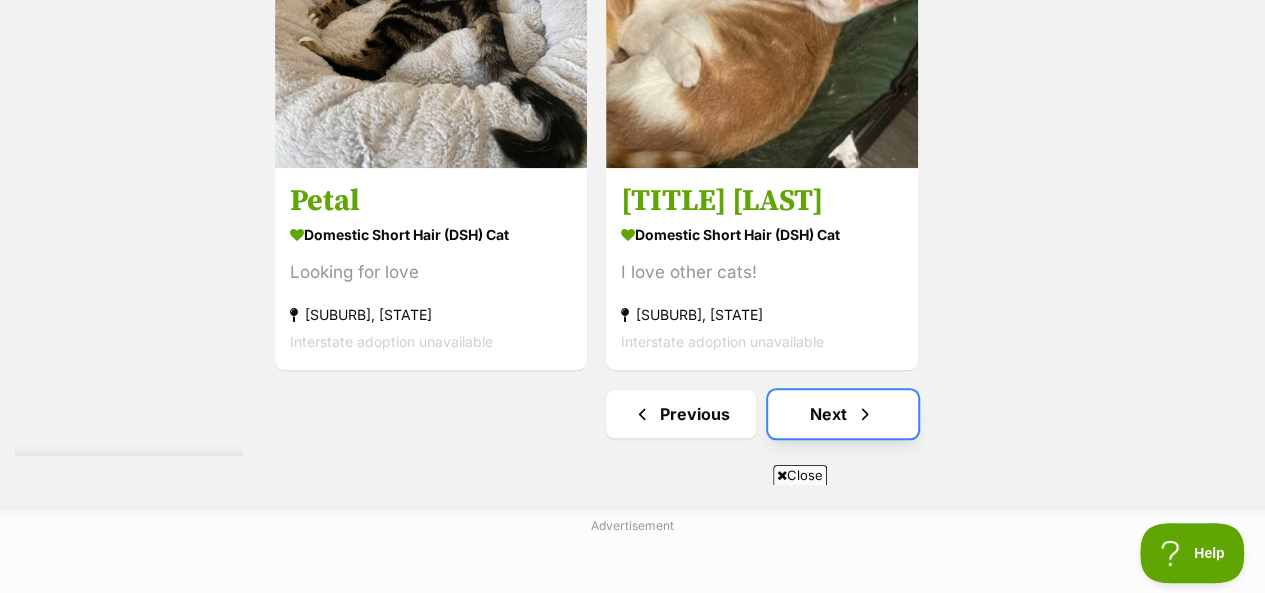 click on "Next" at bounding box center [843, 414] 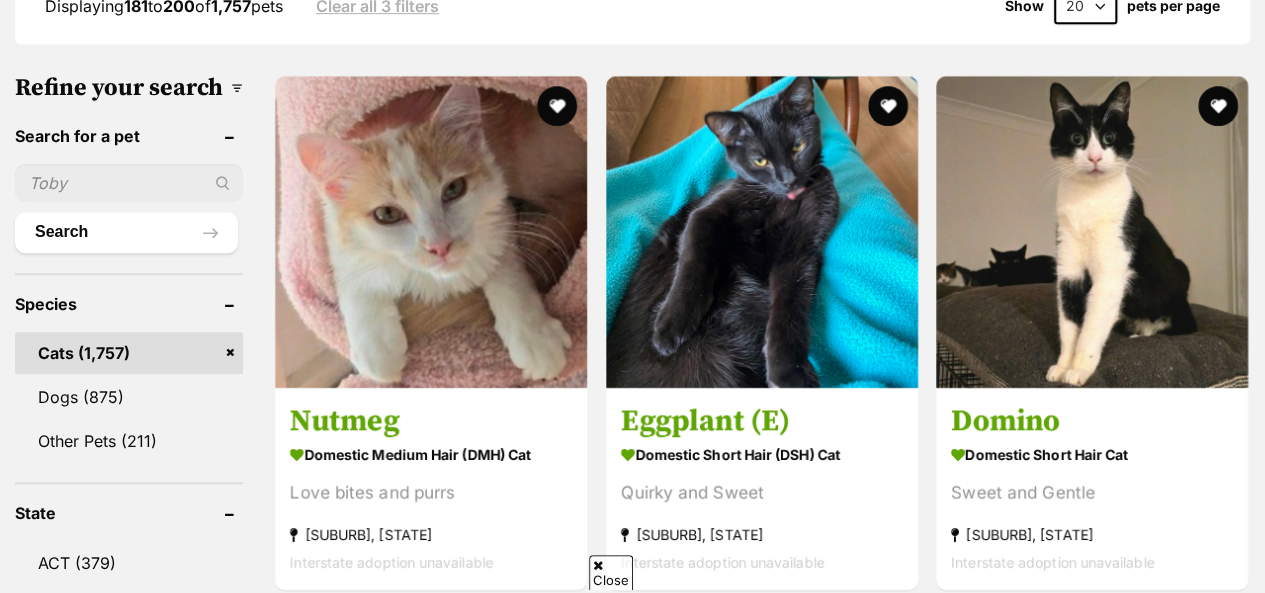 scroll, scrollTop: 760, scrollLeft: 0, axis: vertical 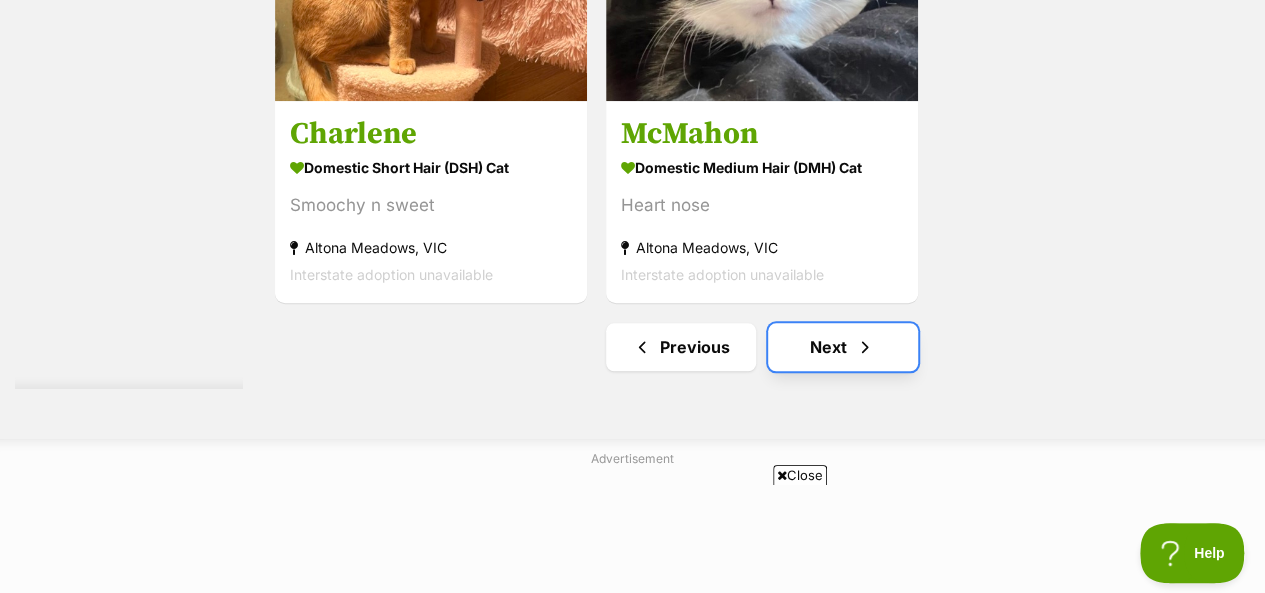 click on "Next" at bounding box center (843, 347) 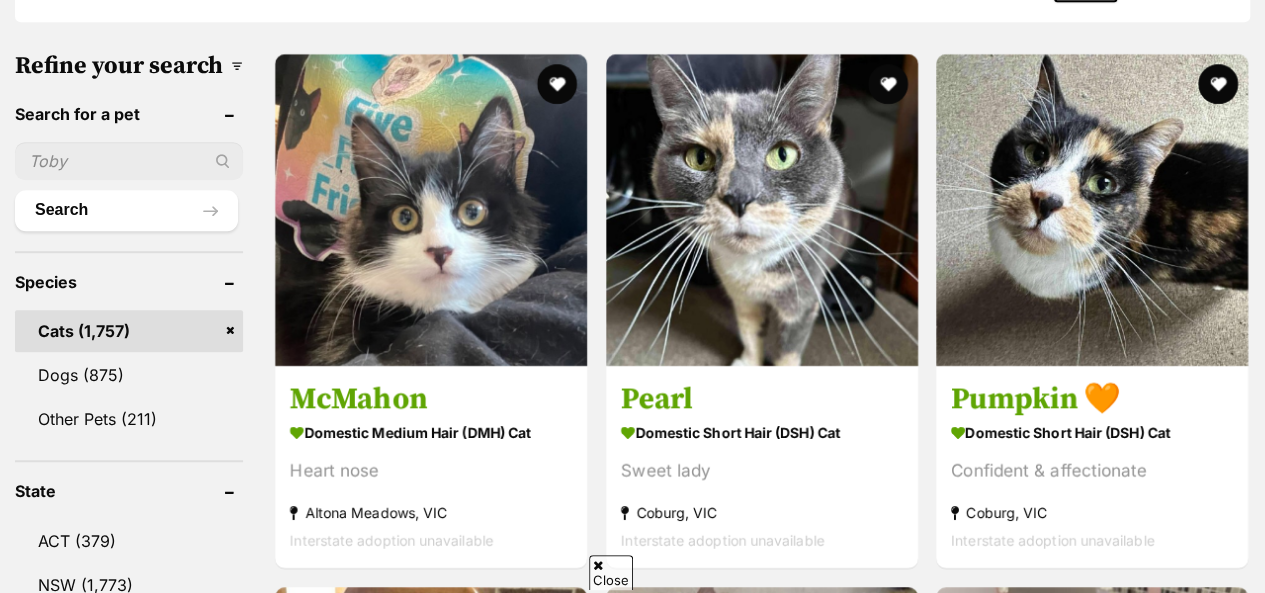 scroll, scrollTop: 600, scrollLeft: 0, axis: vertical 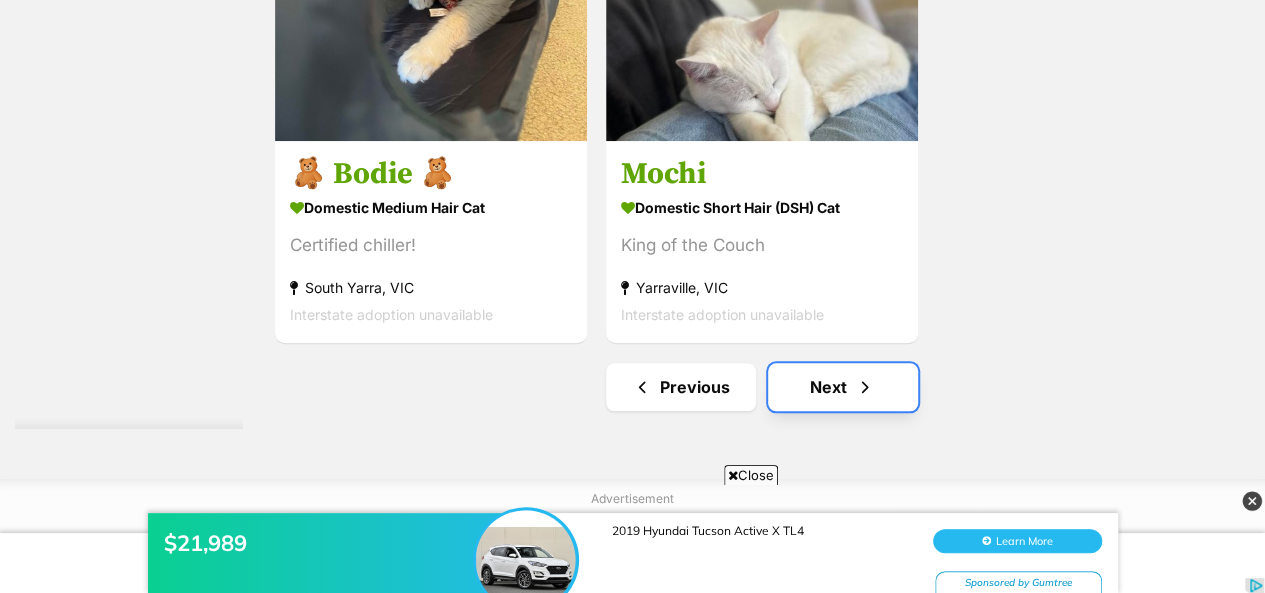click on "Next" at bounding box center (843, 387) 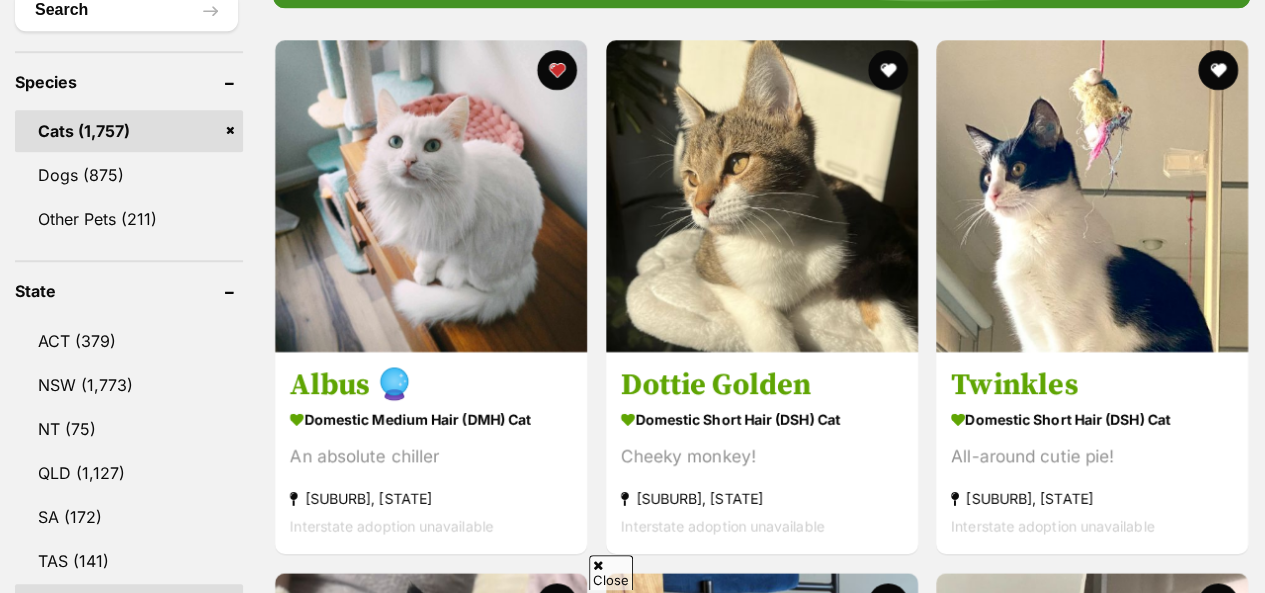 scroll, scrollTop: 800, scrollLeft: 0, axis: vertical 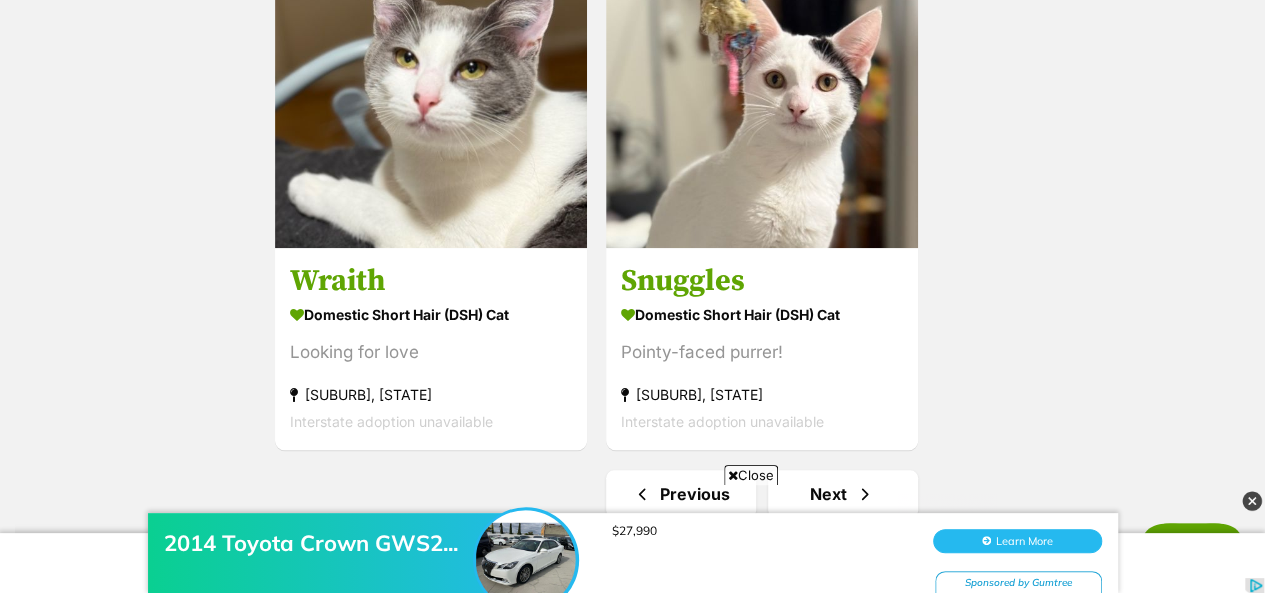 click on "2014 Toyota Crown GWS2...
$27,990
Learn More
Sponsored by Gumtree" at bounding box center [632, 543] 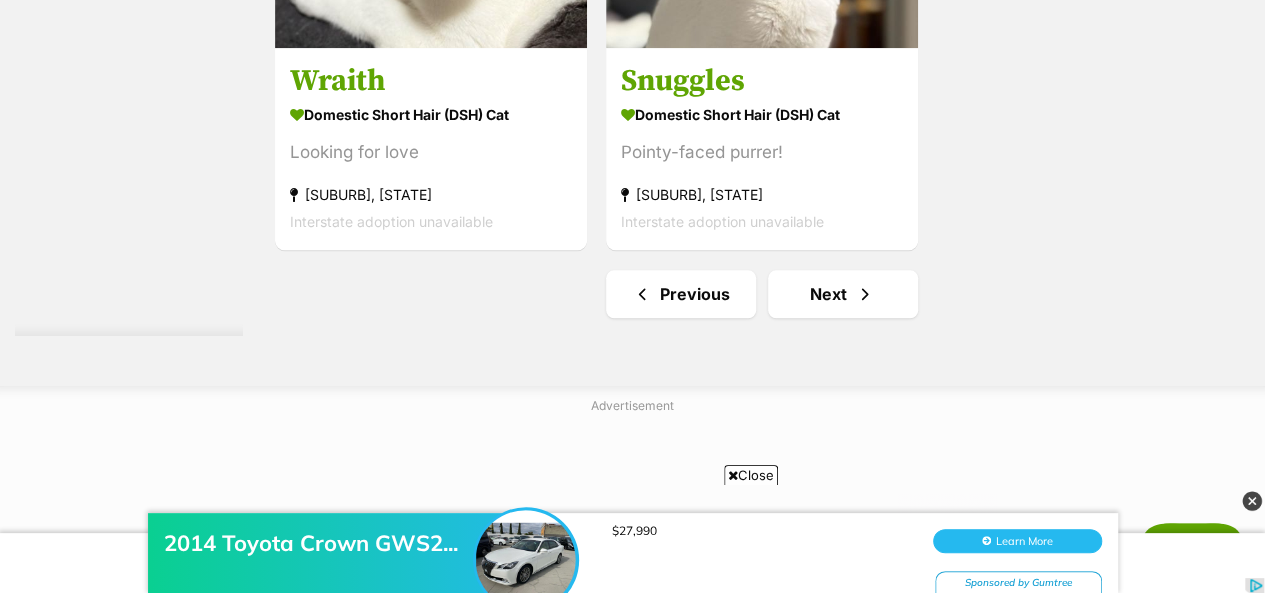scroll, scrollTop: 4960, scrollLeft: 0, axis: vertical 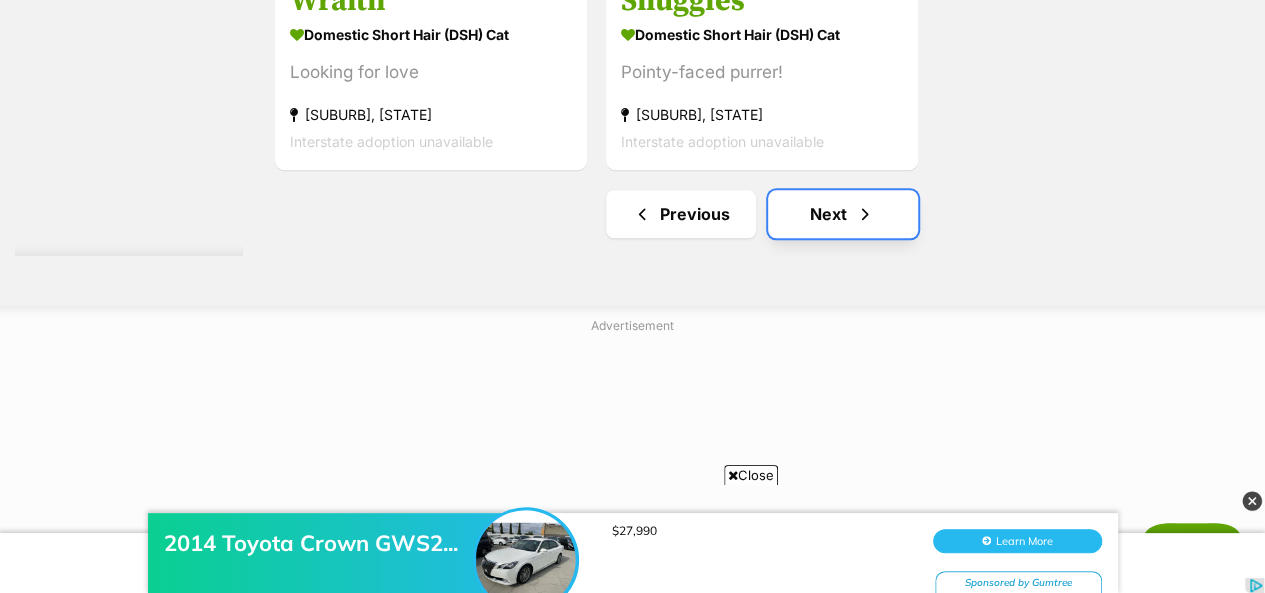 click on "Next" at bounding box center [843, 214] 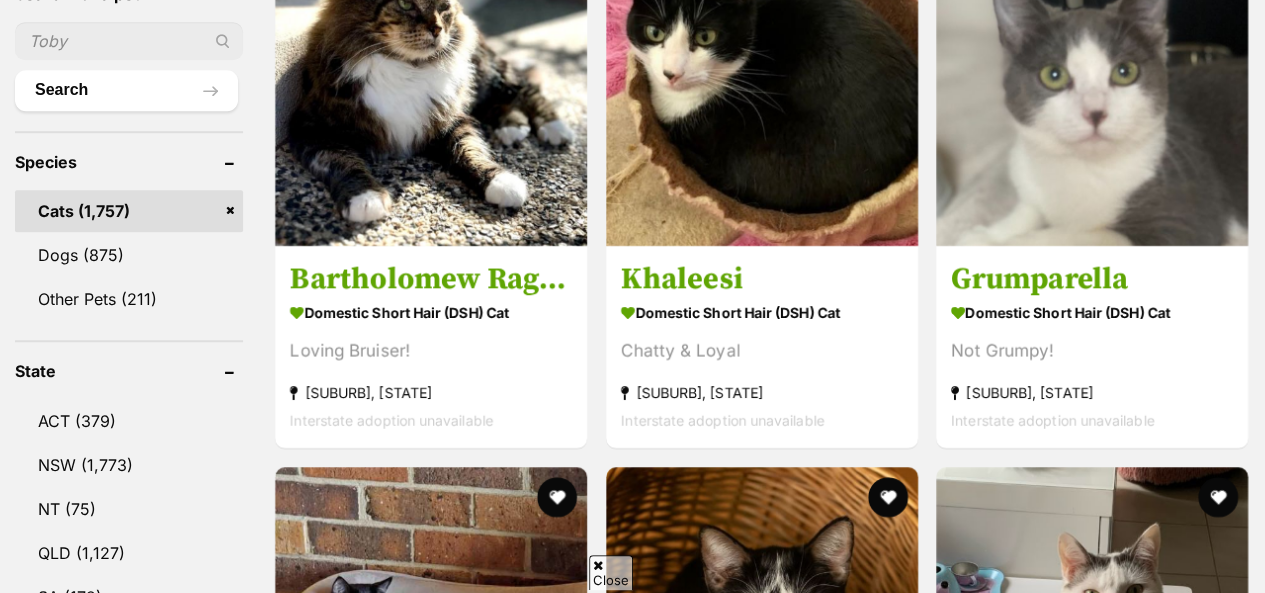 scroll, scrollTop: 720, scrollLeft: 0, axis: vertical 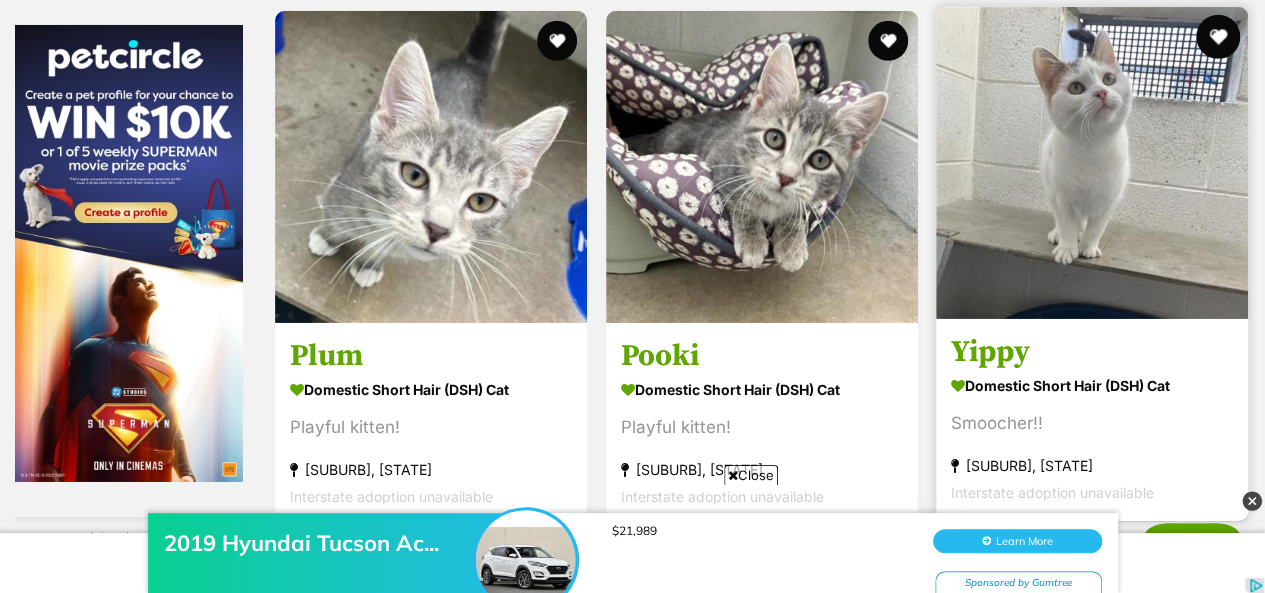 click at bounding box center [1218, 37] 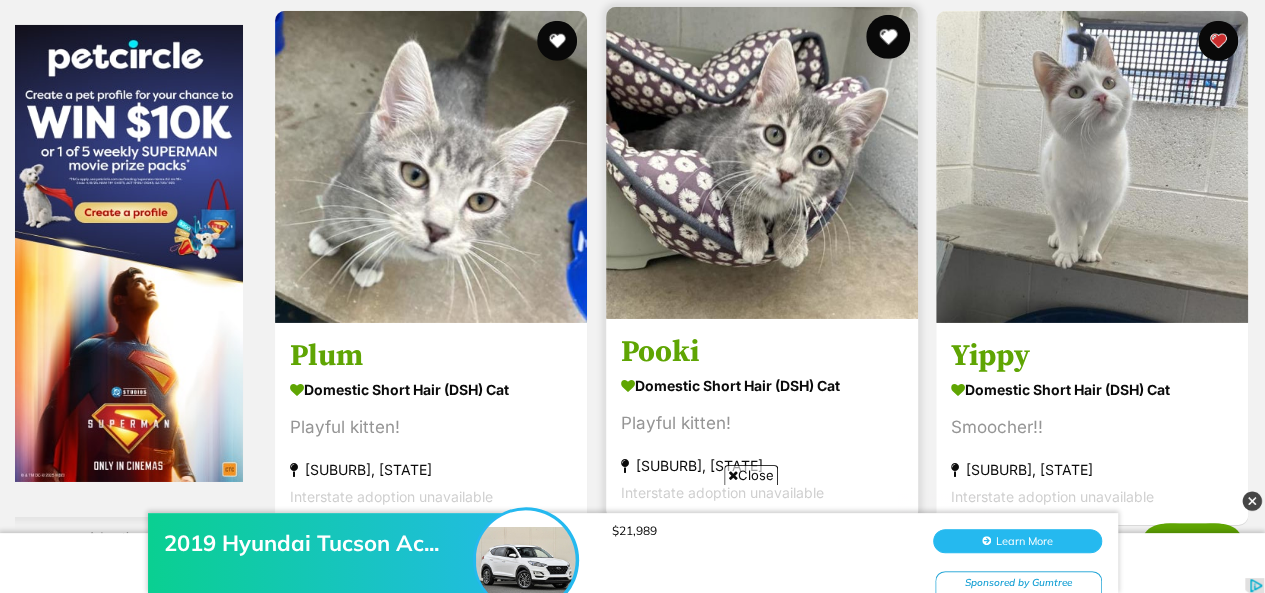 click at bounding box center (887, 37) 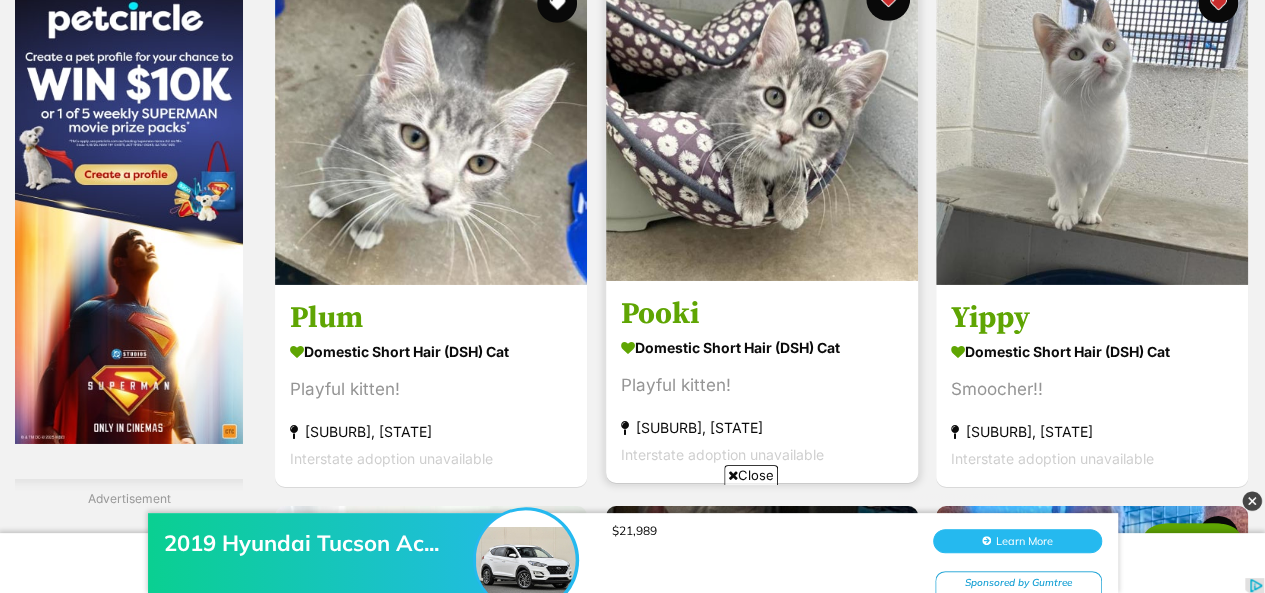 scroll, scrollTop: 3200, scrollLeft: 0, axis: vertical 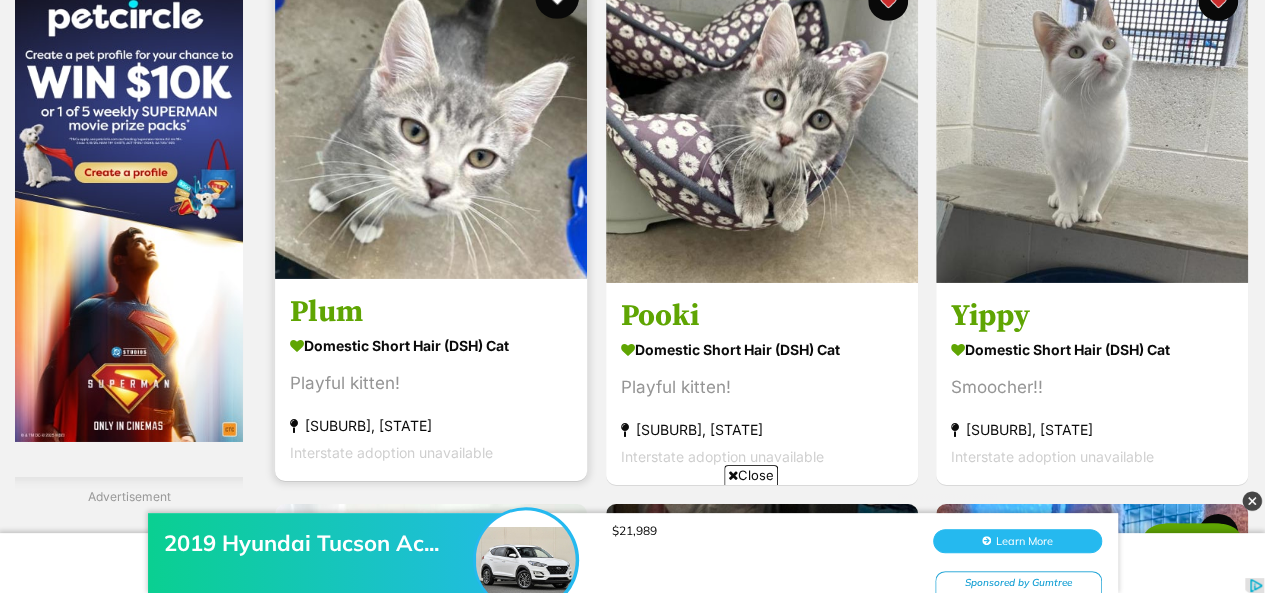 click at bounding box center (557, -3) 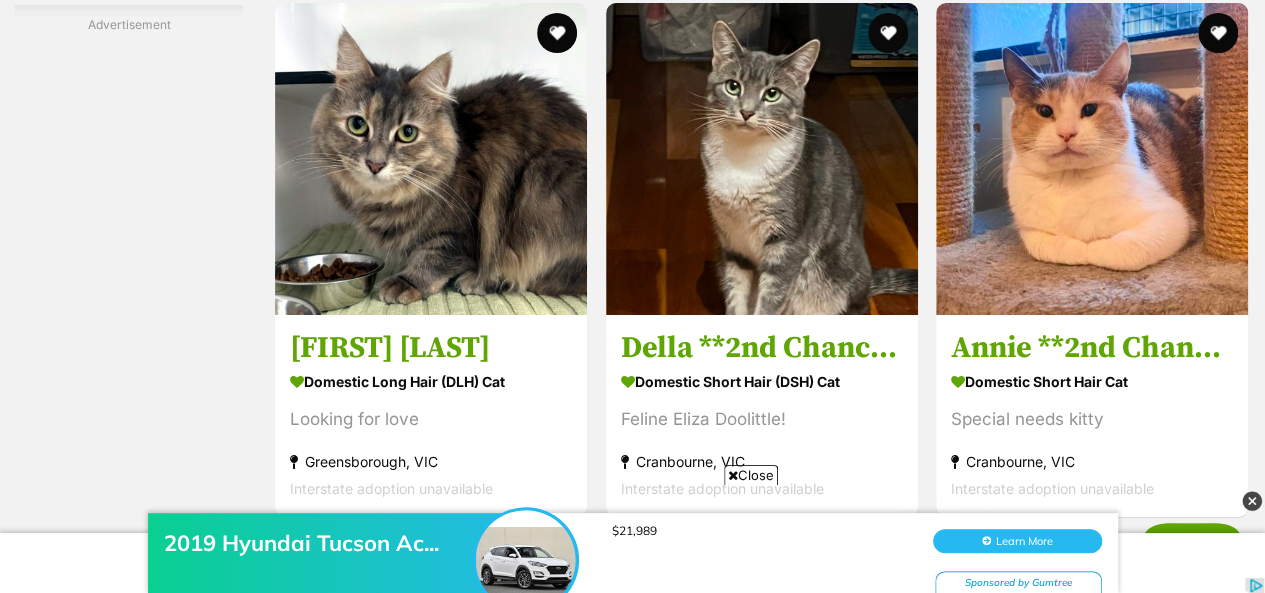 scroll, scrollTop: 3720, scrollLeft: 0, axis: vertical 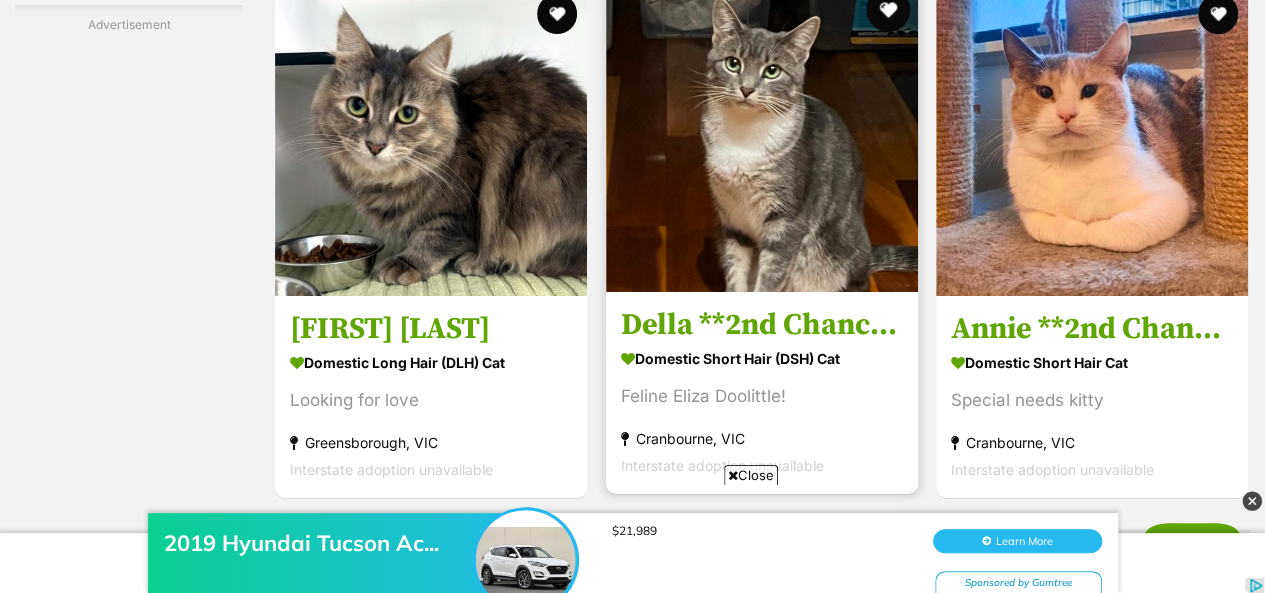 click at bounding box center (887, 10) 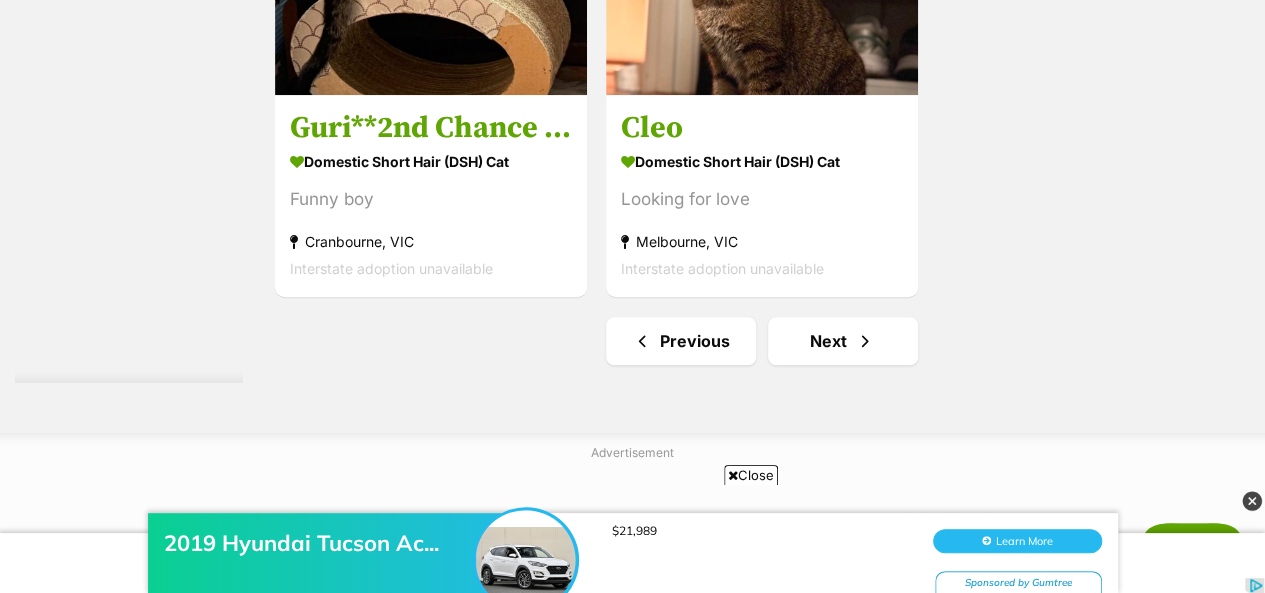 scroll, scrollTop: 4680, scrollLeft: 0, axis: vertical 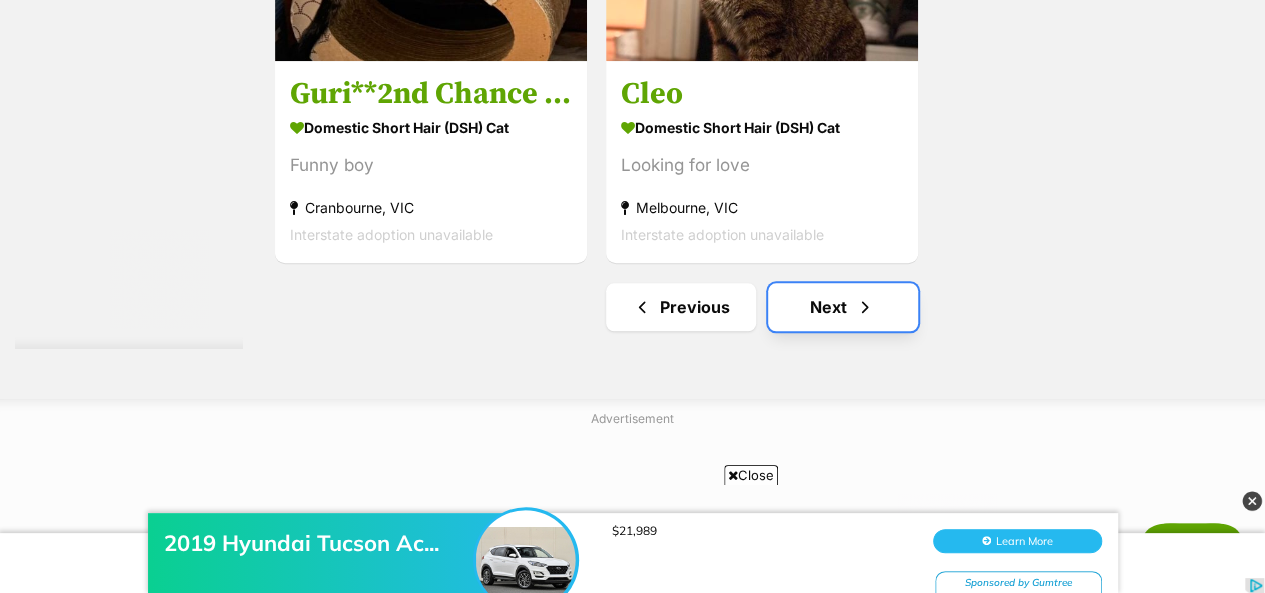 click on "Next" at bounding box center [843, 307] 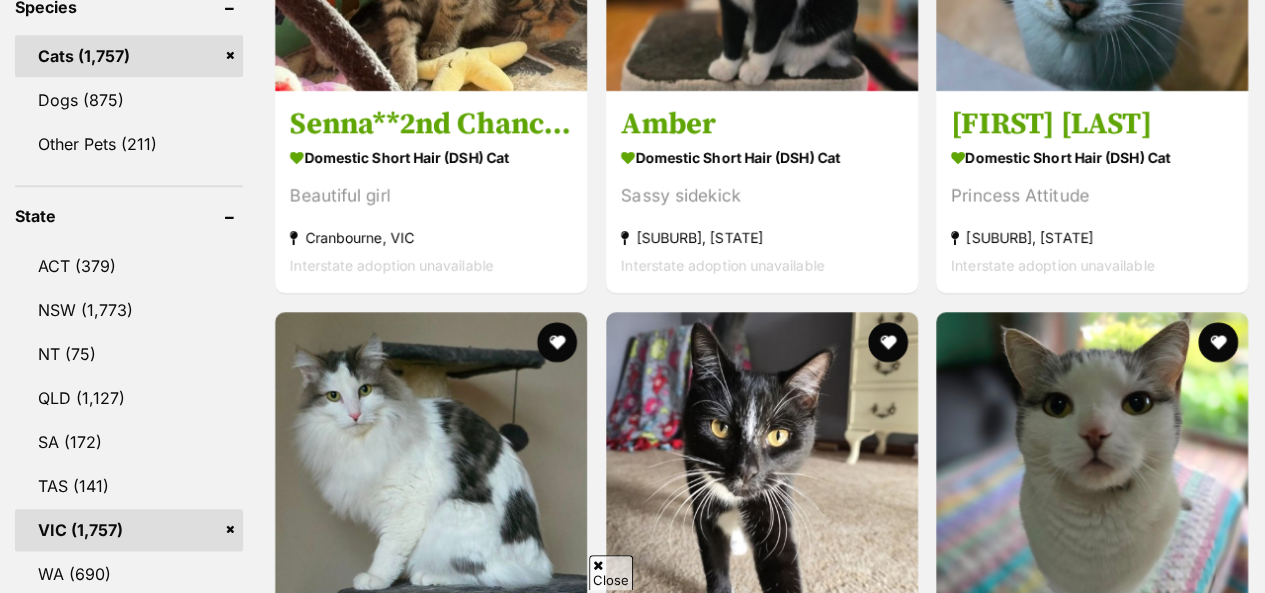 scroll, scrollTop: 1200, scrollLeft: 0, axis: vertical 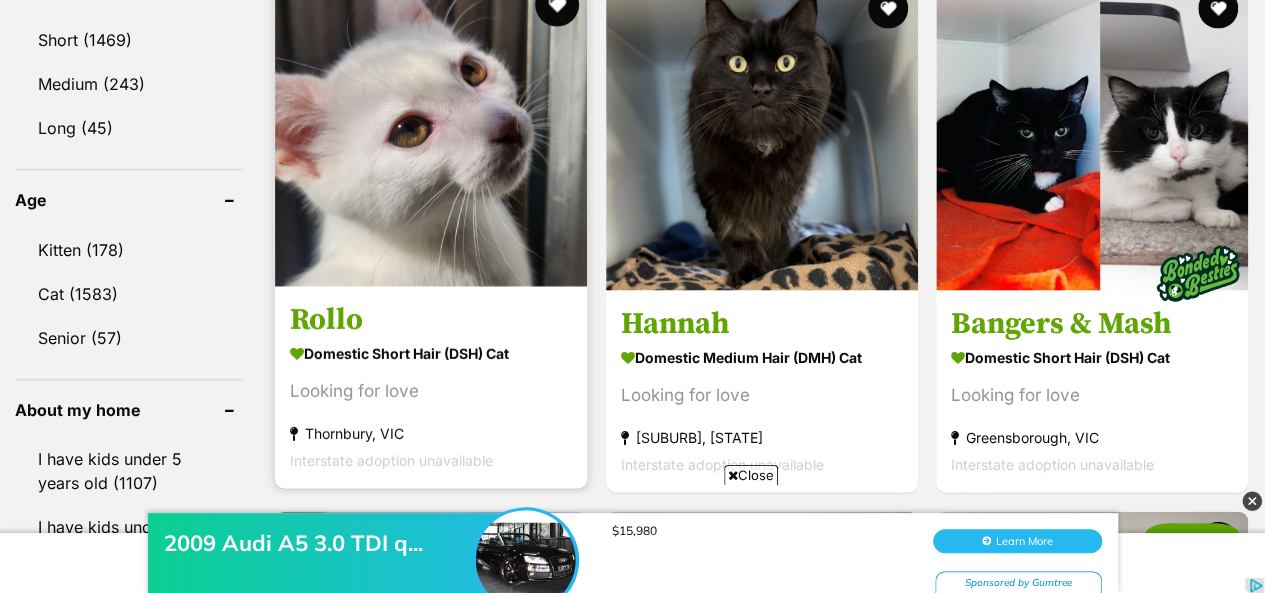 click at bounding box center (557, 5) 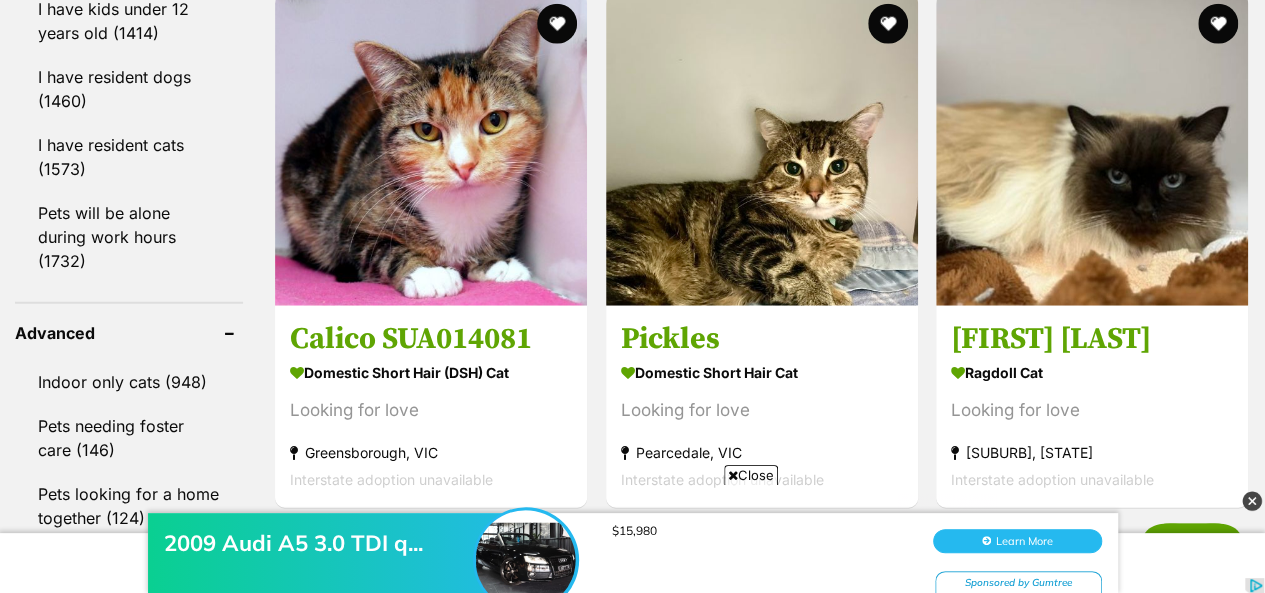 scroll, scrollTop: 2452, scrollLeft: 0, axis: vertical 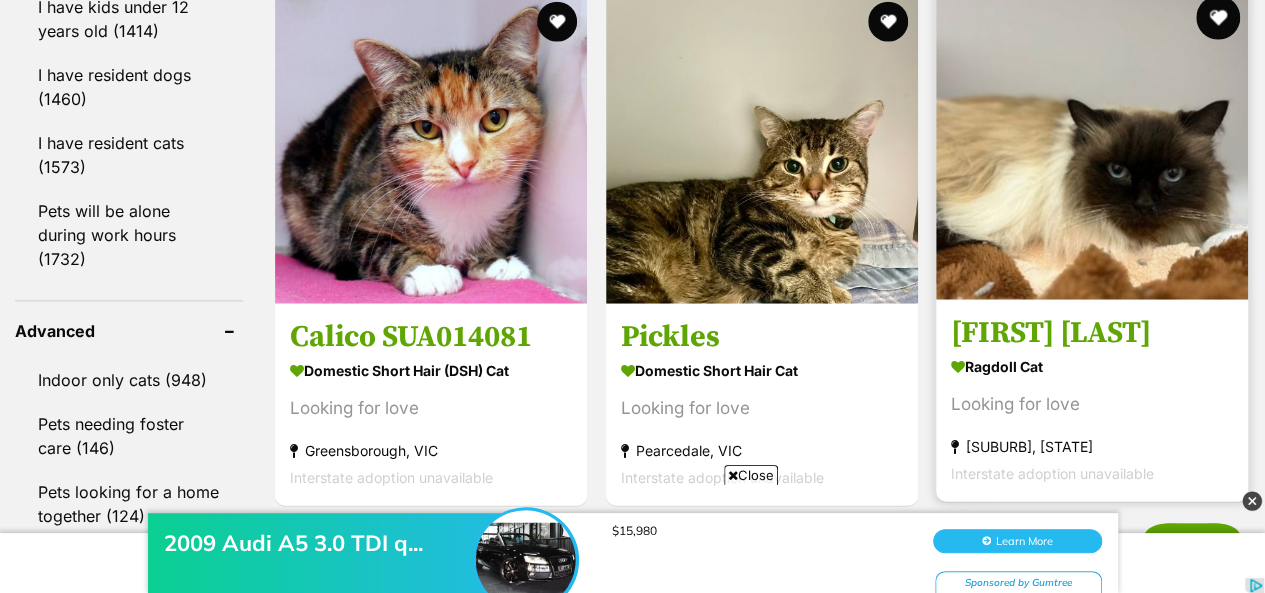 click at bounding box center [1218, 18] 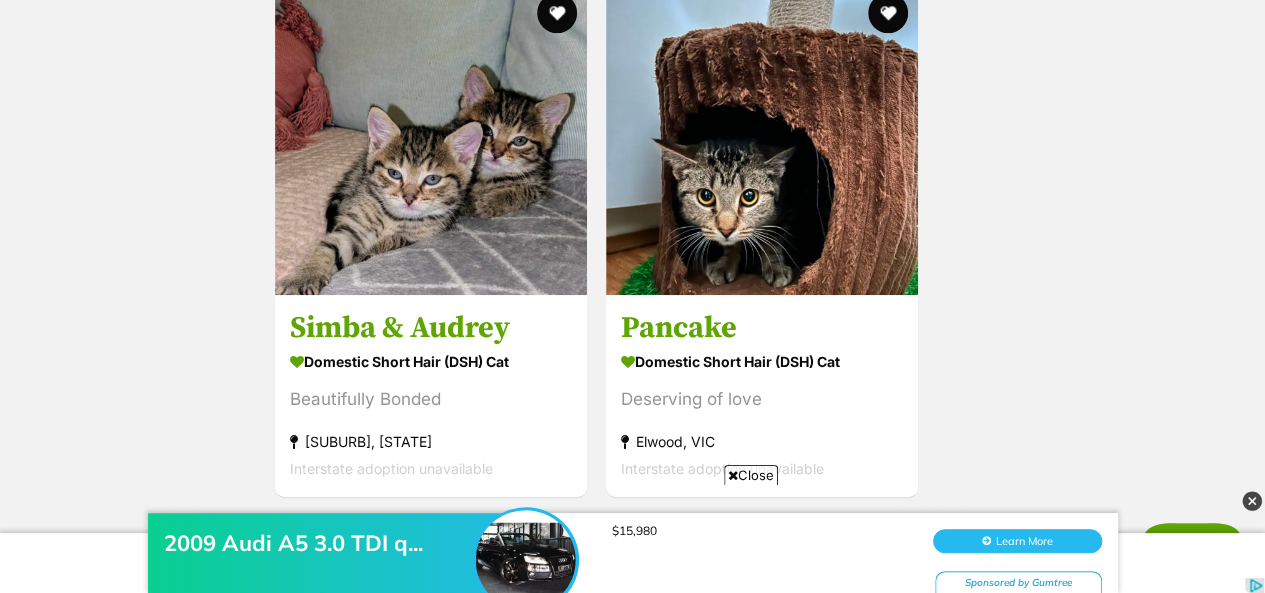 scroll, scrollTop: 4452, scrollLeft: 0, axis: vertical 